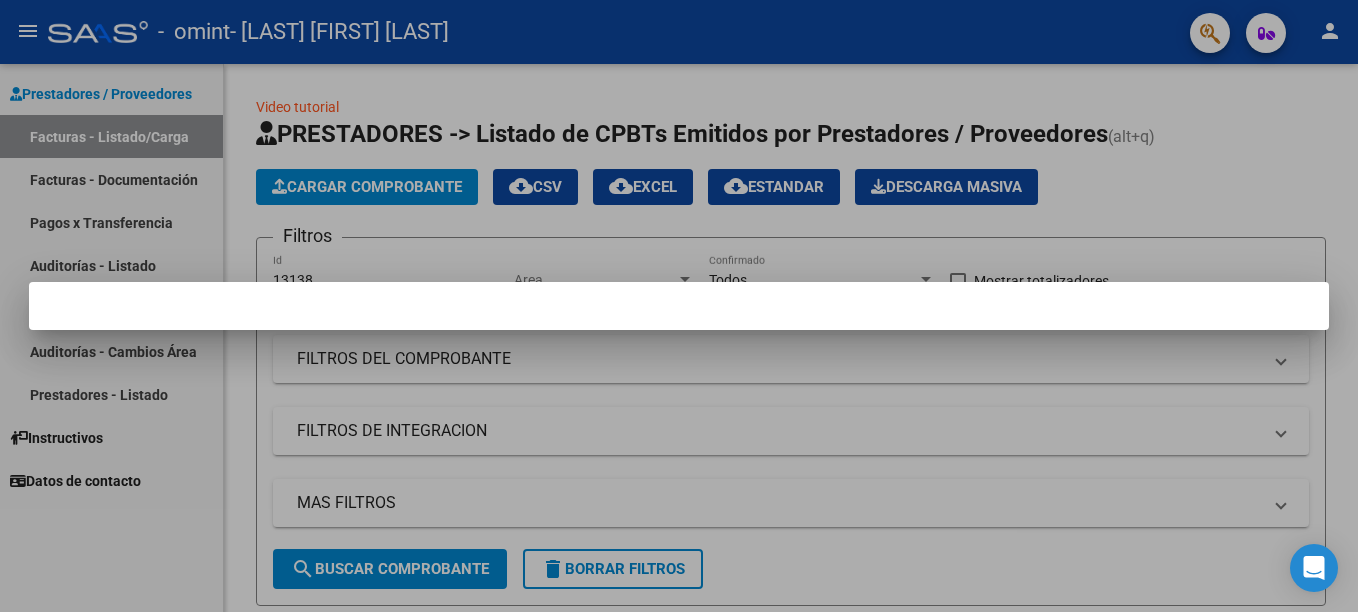 scroll, scrollTop: 0, scrollLeft: 0, axis: both 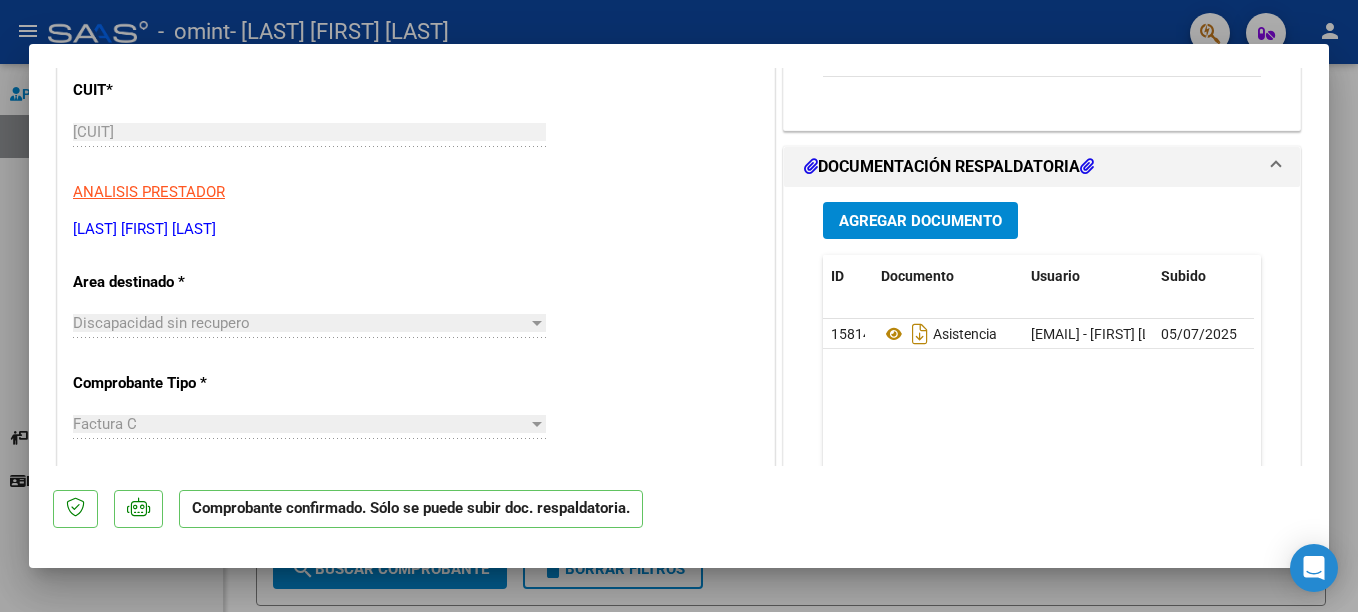 click at bounding box center (679, 306) 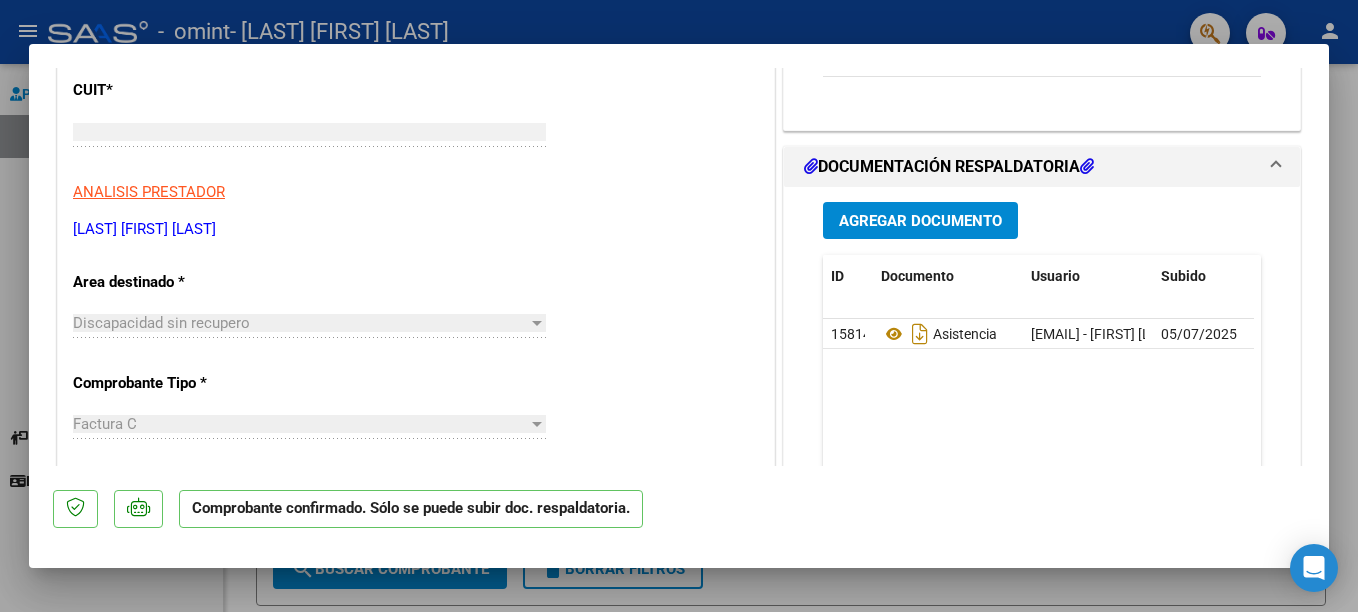 scroll, scrollTop: 0, scrollLeft: 0, axis: both 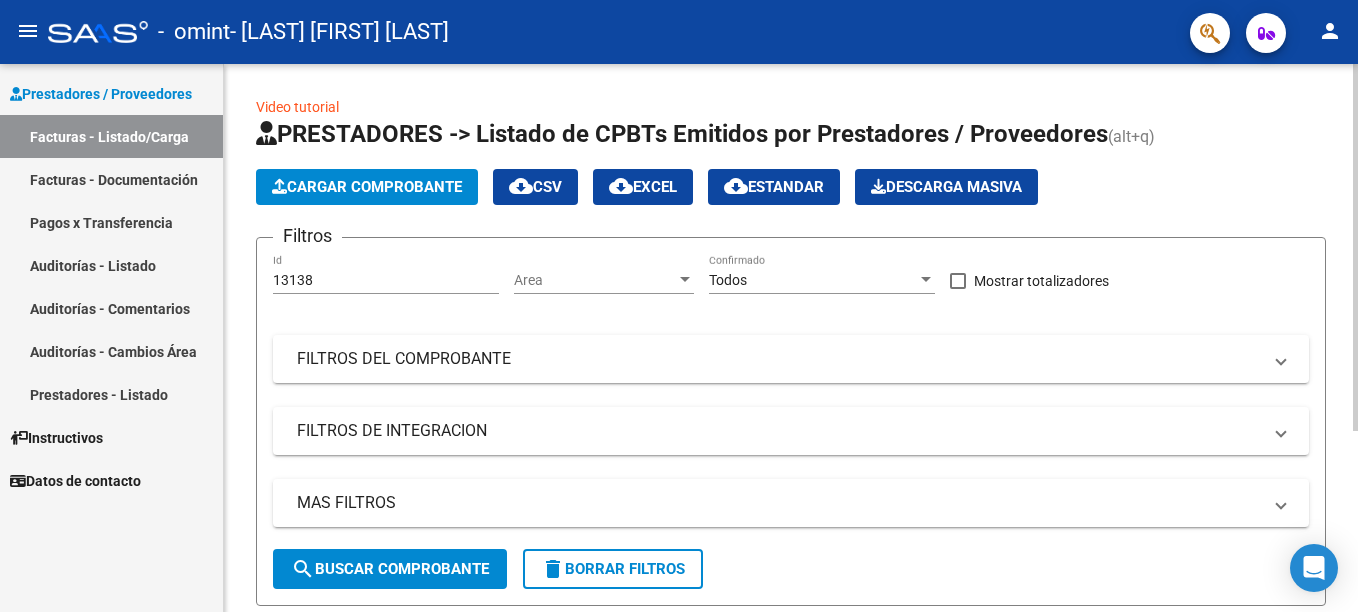 click on "Cargar Comprobante" 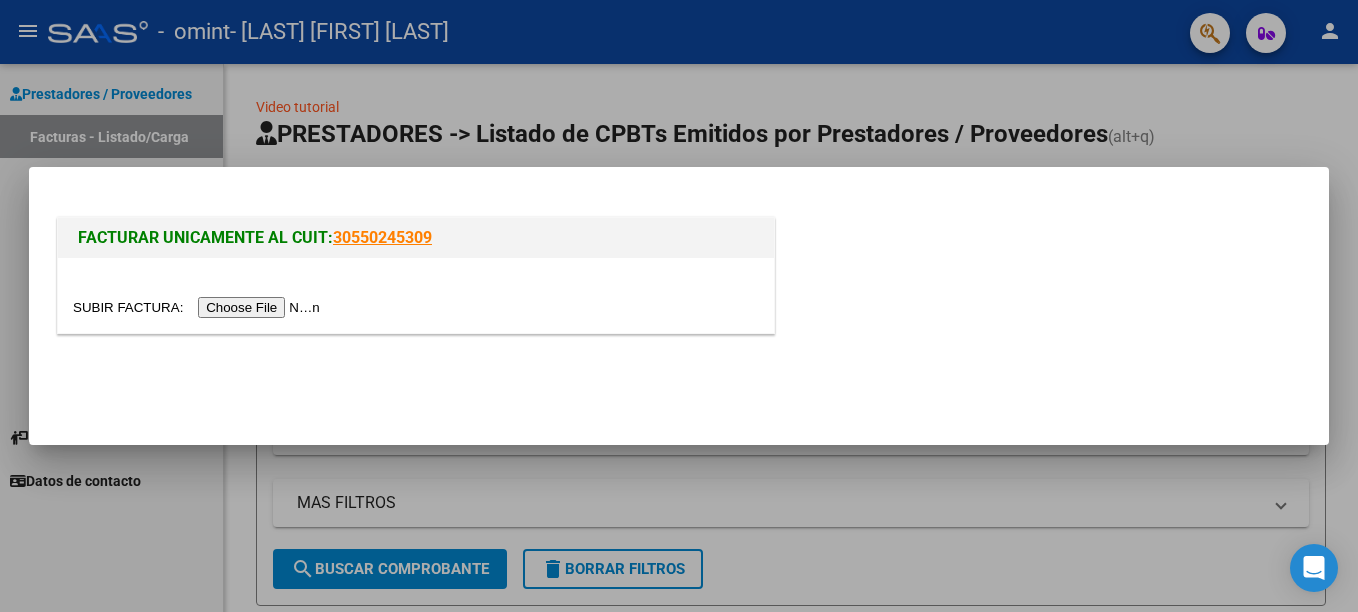 click at bounding box center (199, 307) 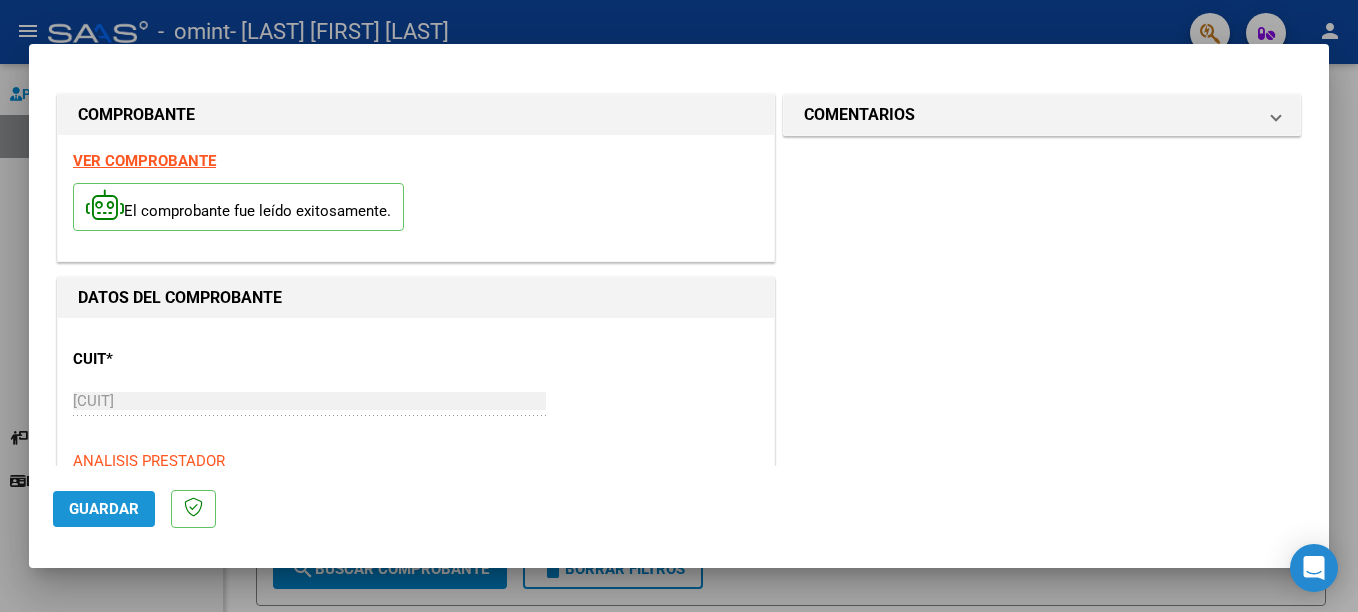 click on "Guardar" 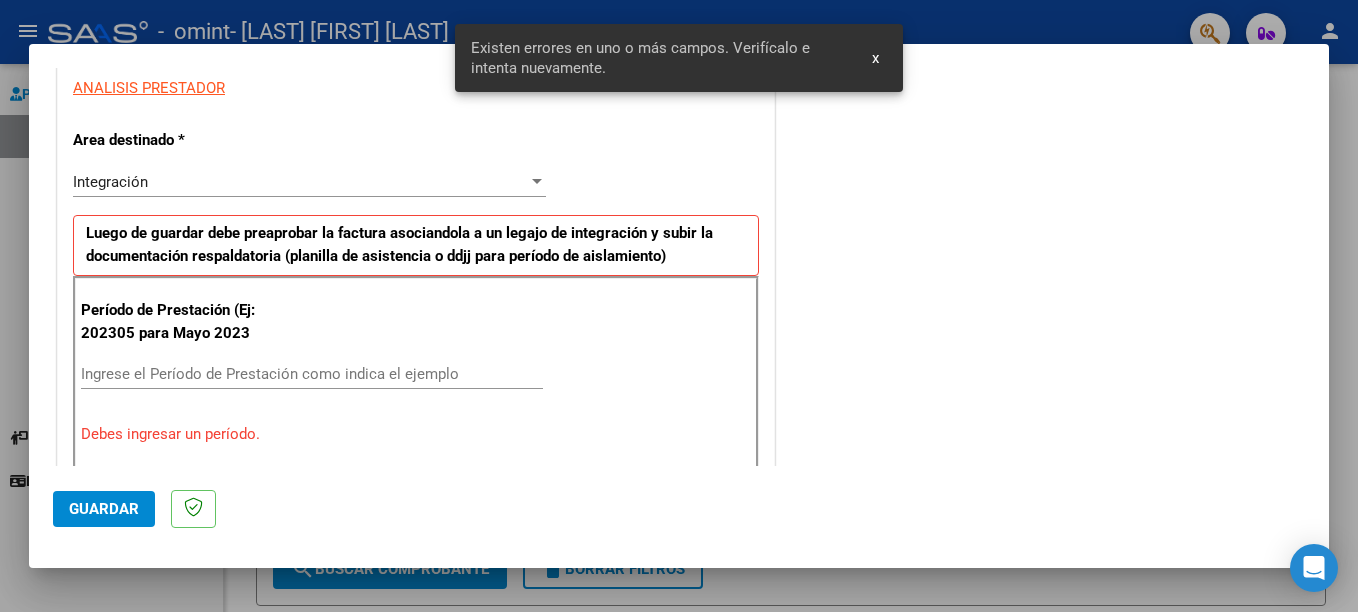 scroll, scrollTop: 460, scrollLeft: 0, axis: vertical 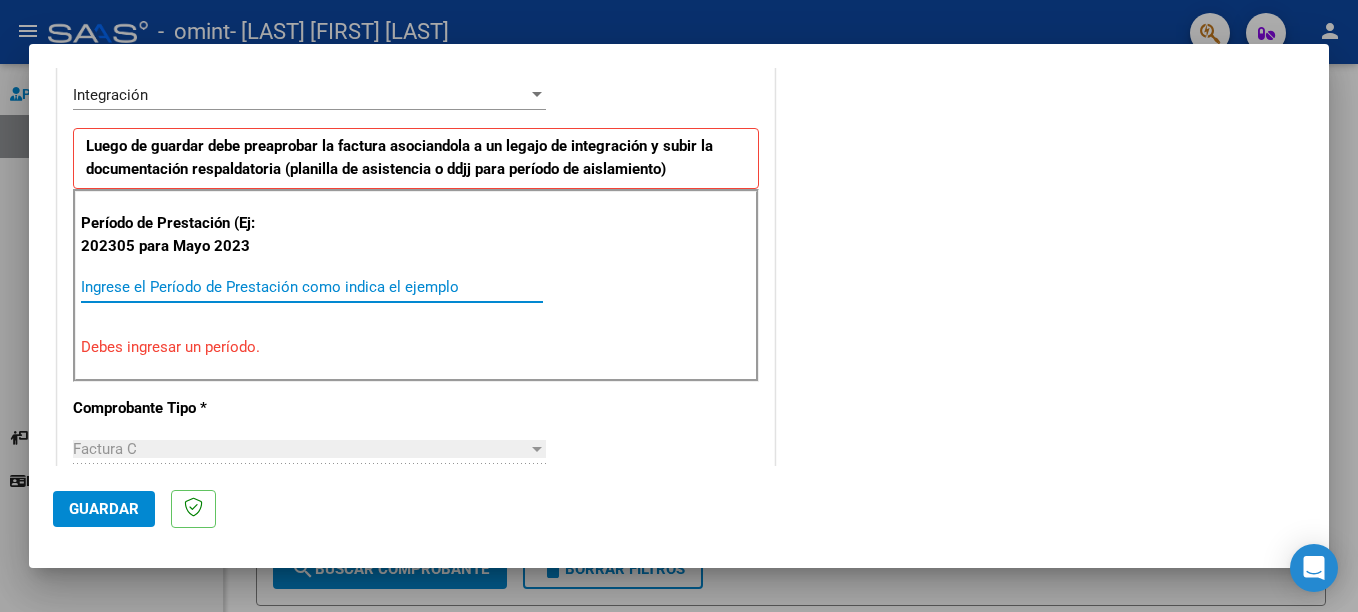 click on "Ingrese el Período de Prestación como indica el ejemplo" at bounding box center (312, 287) 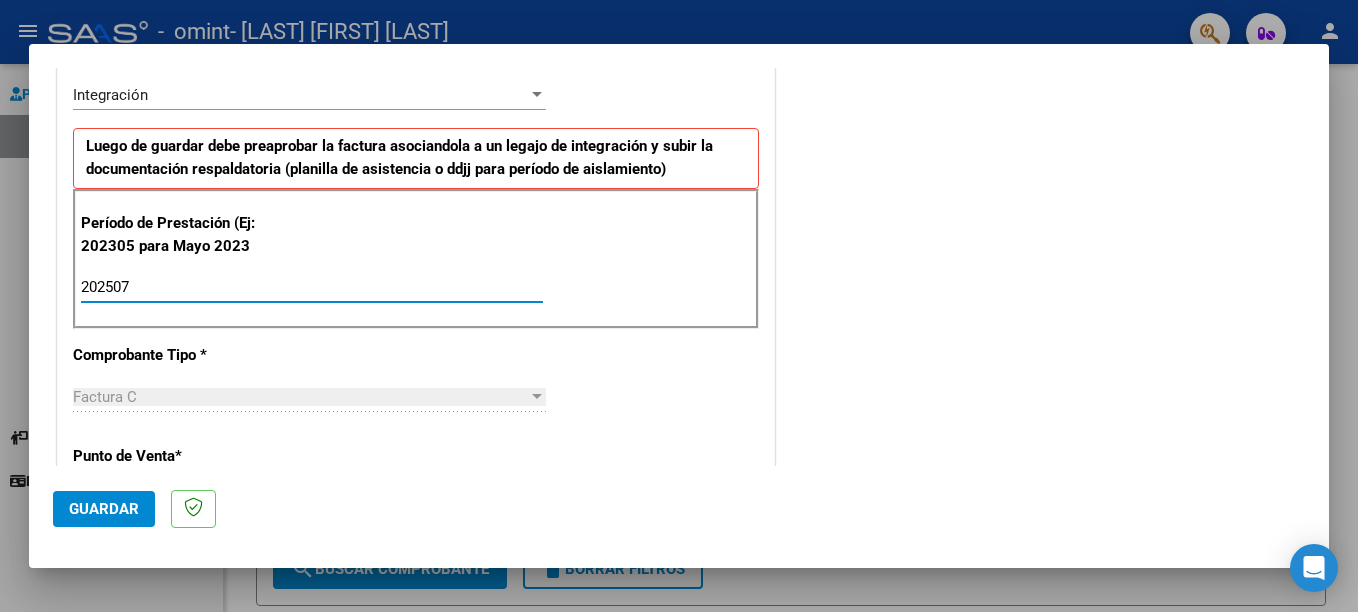 type on "202507" 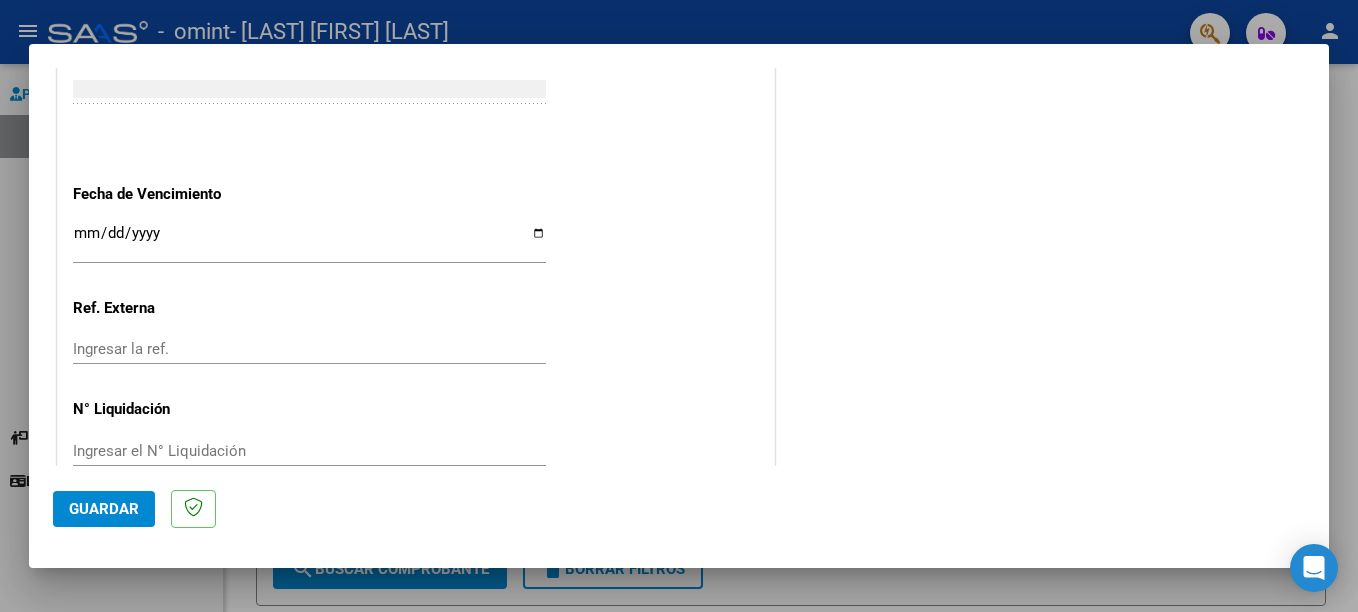 scroll, scrollTop: 1300, scrollLeft: 0, axis: vertical 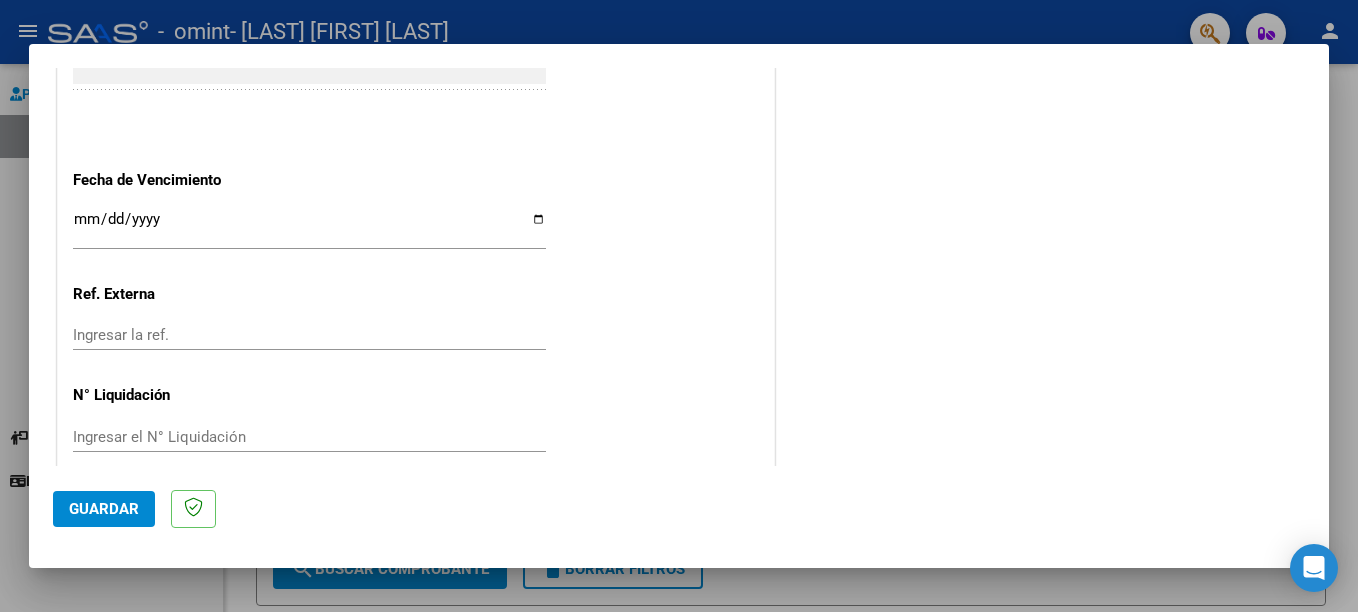 click on "Ingresar la fecha" at bounding box center [309, 227] 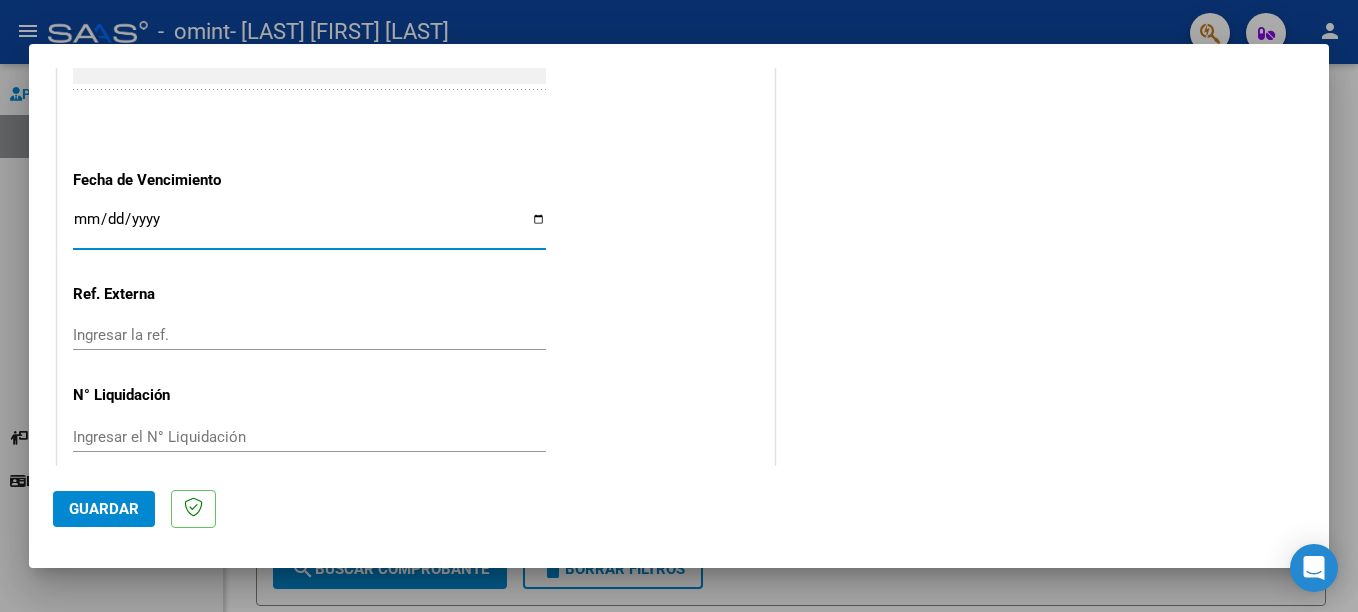 type on "2025-08-15" 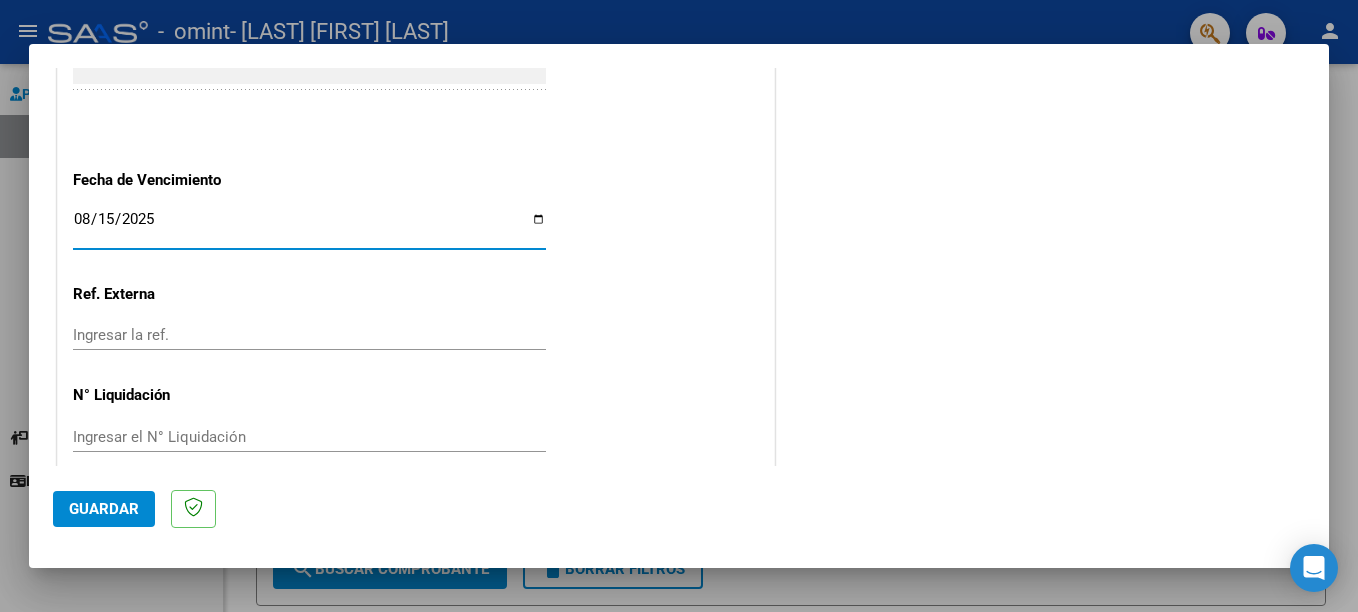 click on "Guardar" 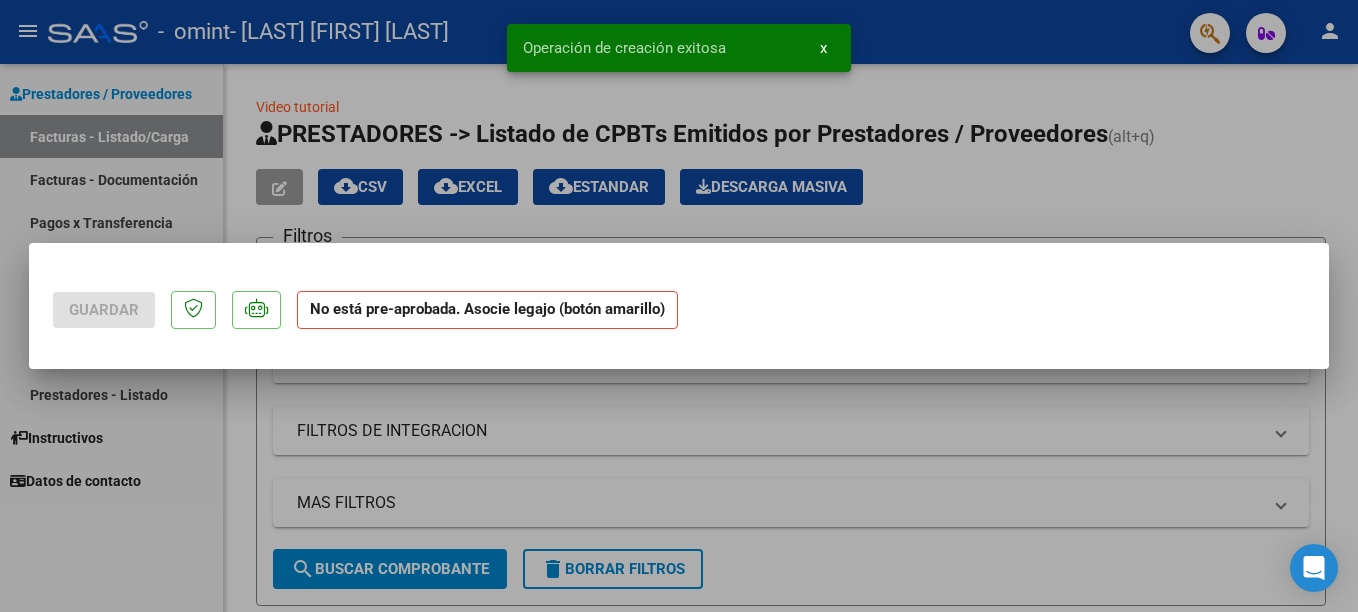 scroll, scrollTop: 0, scrollLeft: 0, axis: both 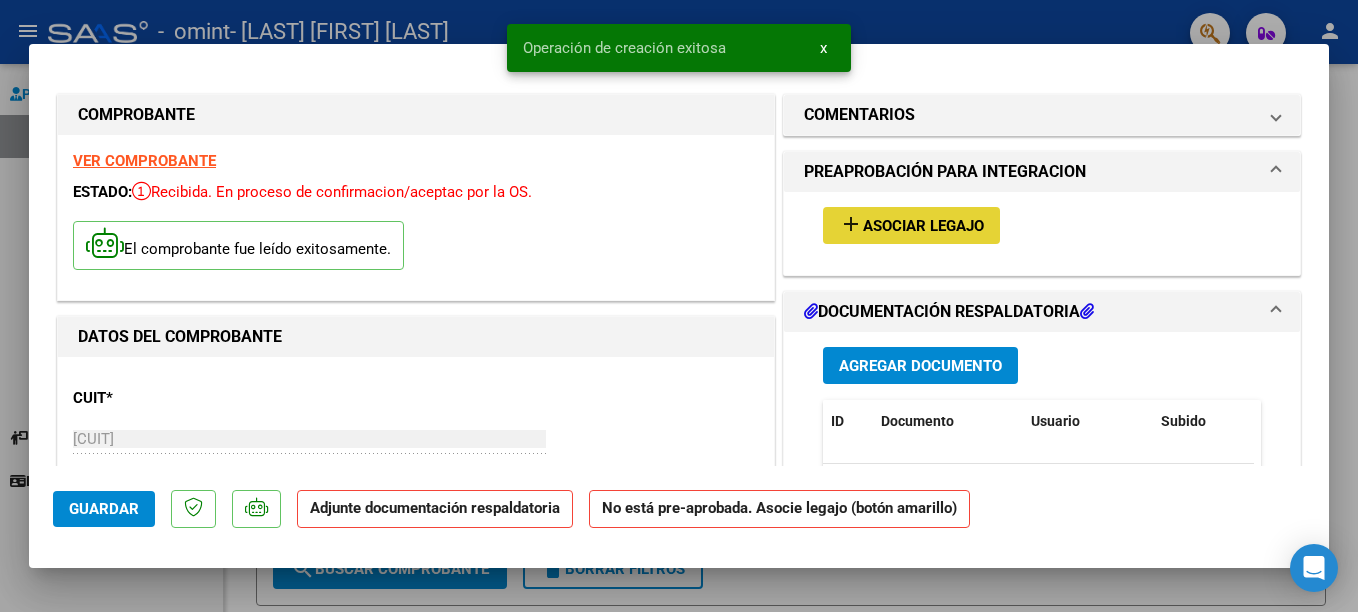 click on "Asociar Legajo" at bounding box center (923, 226) 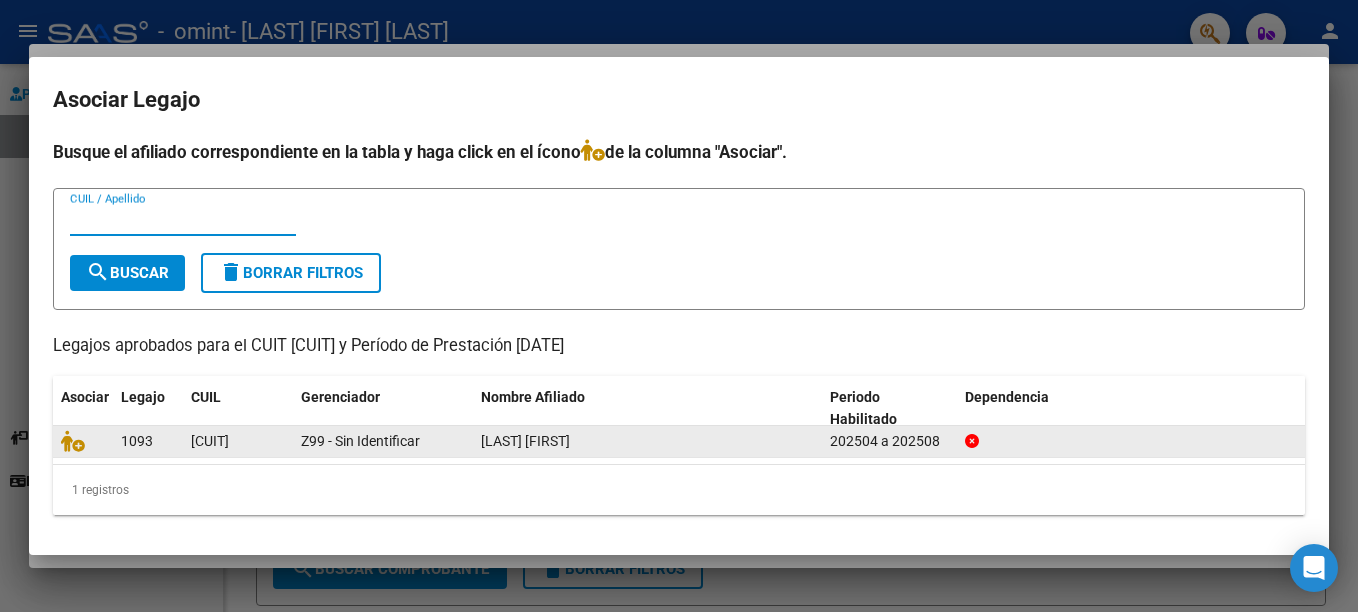 click on "[CUIT]" 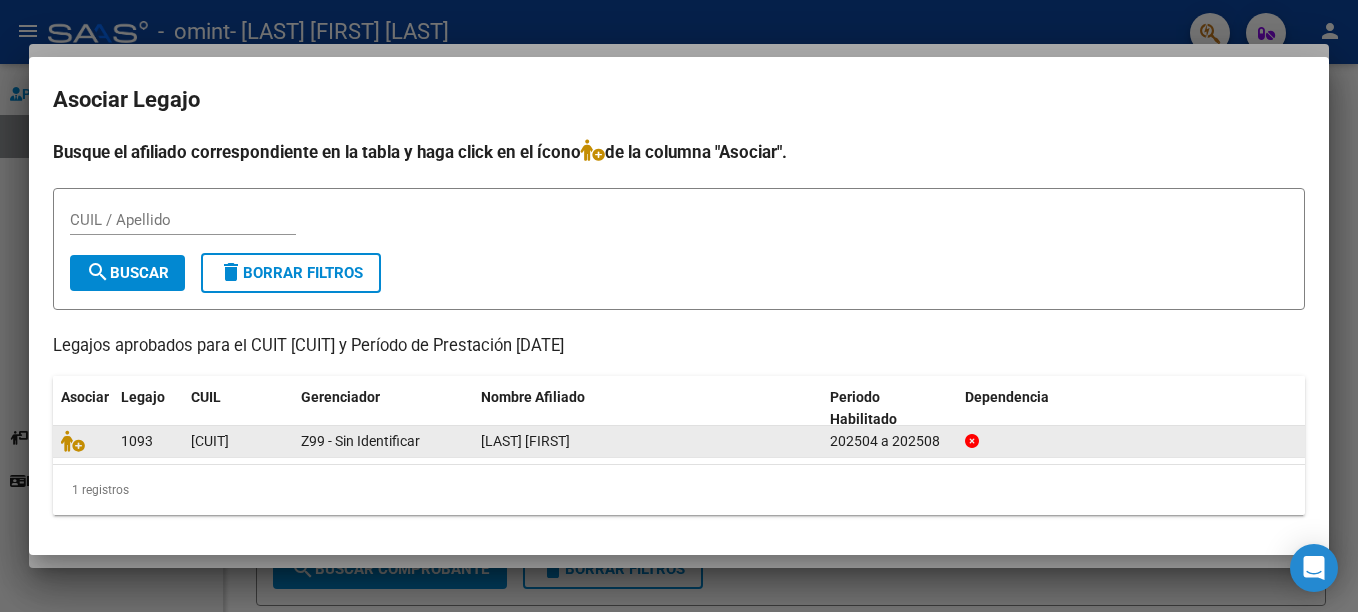 click on "202504 a 202508" 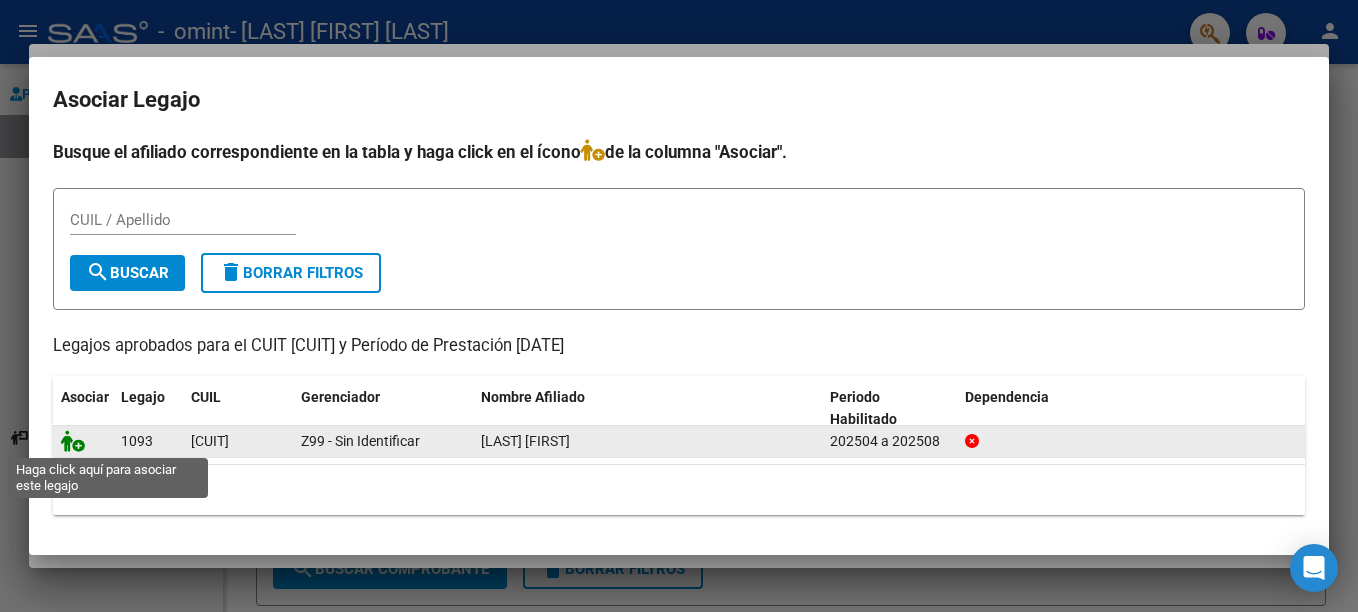 click 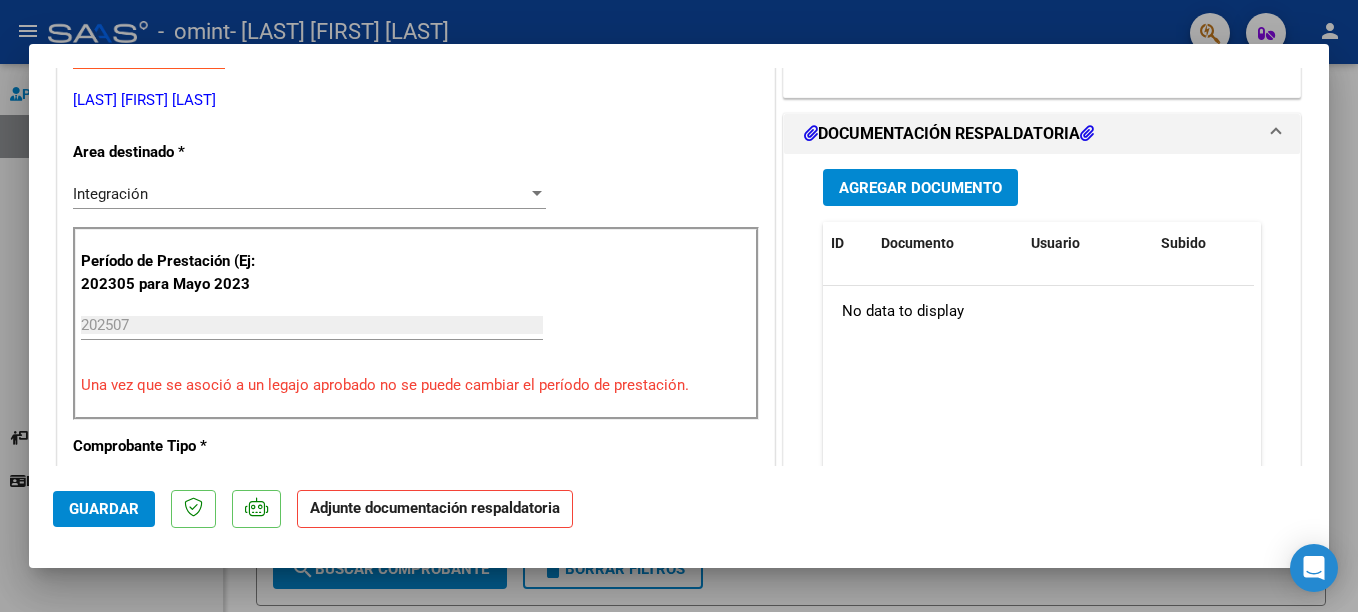 scroll, scrollTop: 457, scrollLeft: 0, axis: vertical 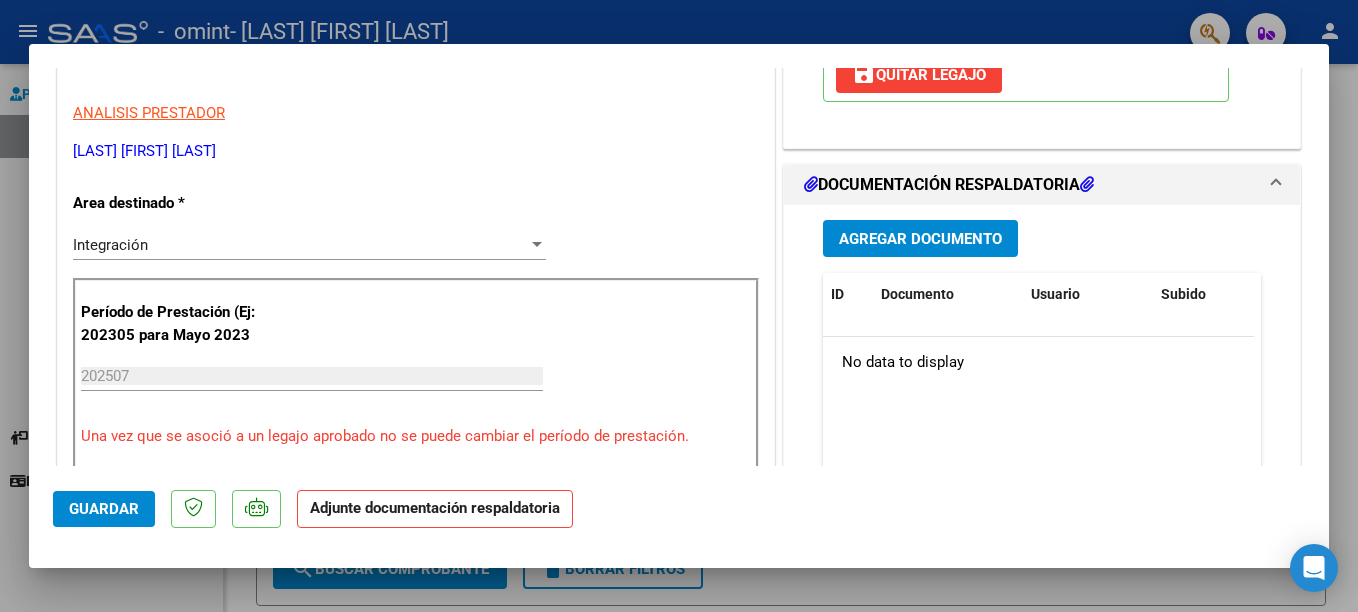 click on "Agregar Documento" at bounding box center [920, 239] 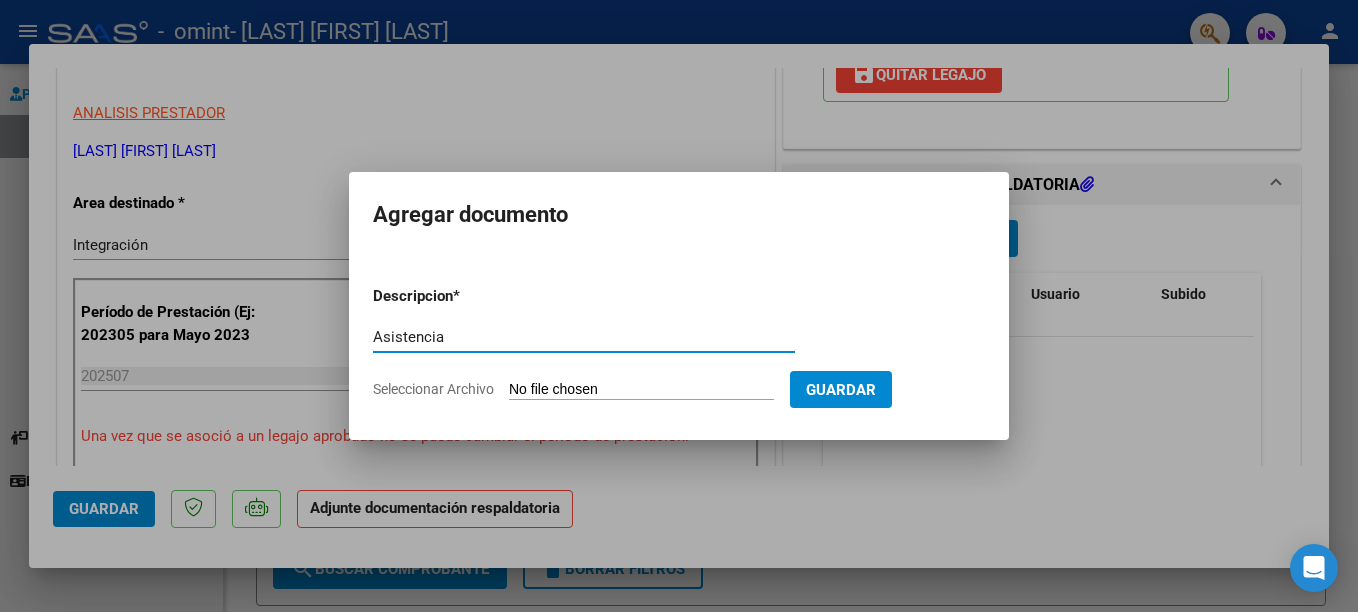 type on "Asistencia" 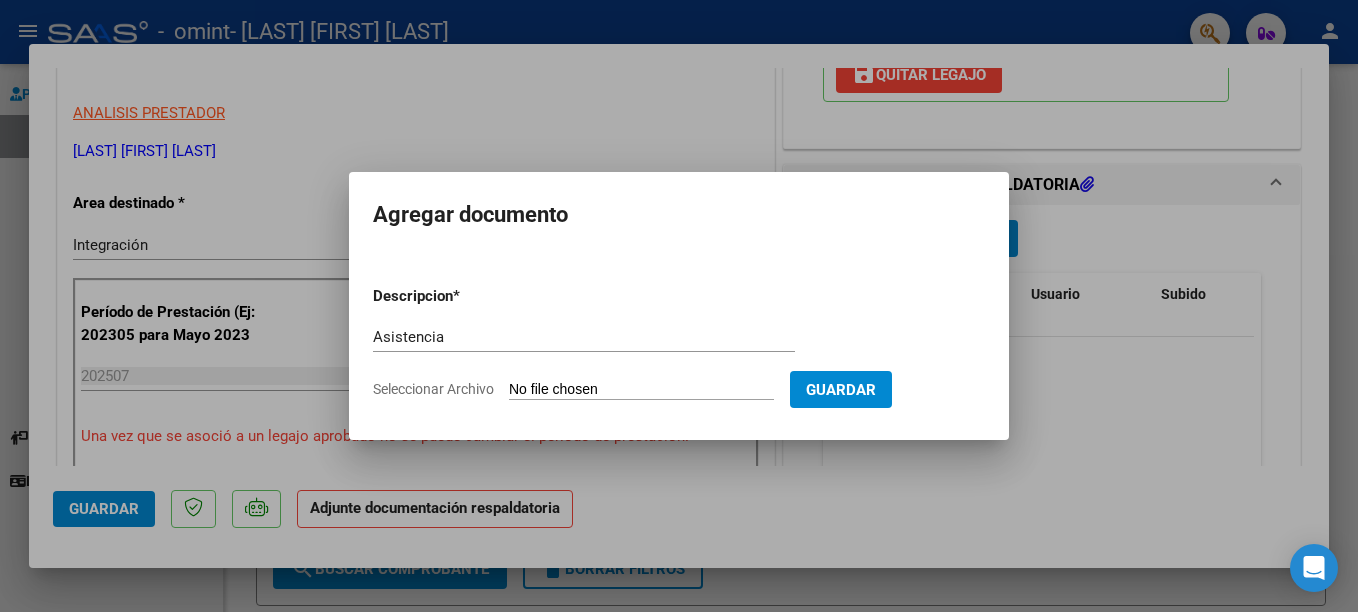 type on "C:\fakepath\[NAME].pdf" 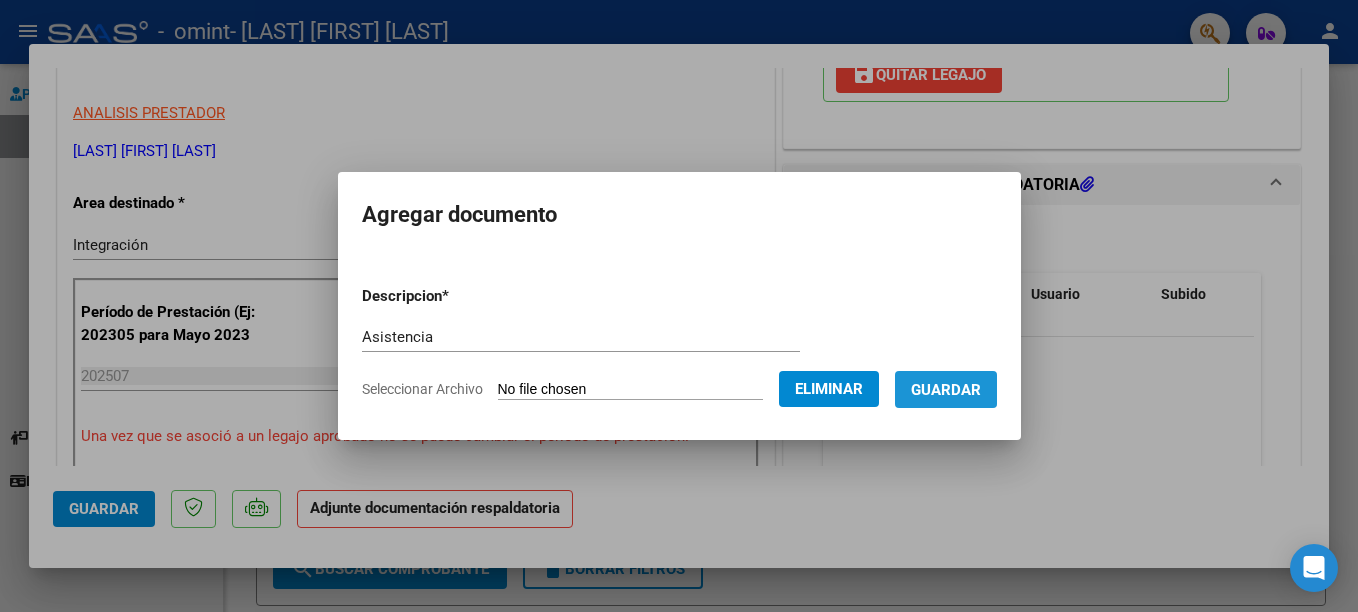 click on "Guardar" at bounding box center [946, 390] 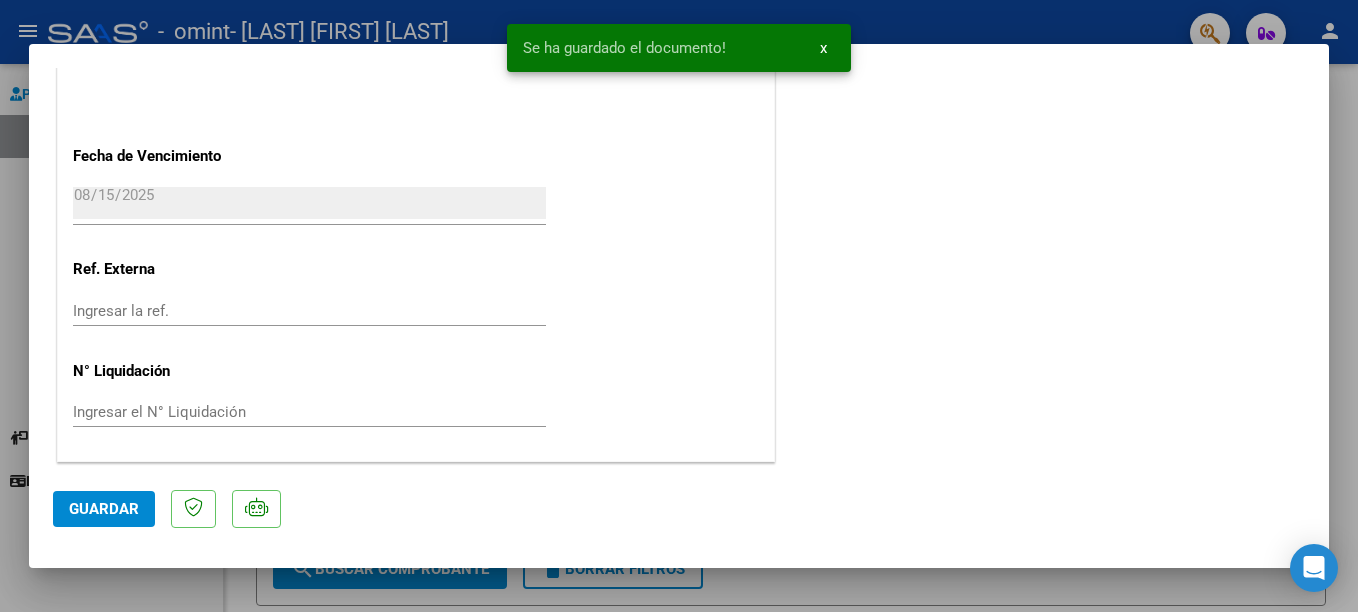 scroll, scrollTop: 0, scrollLeft: 0, axis: both 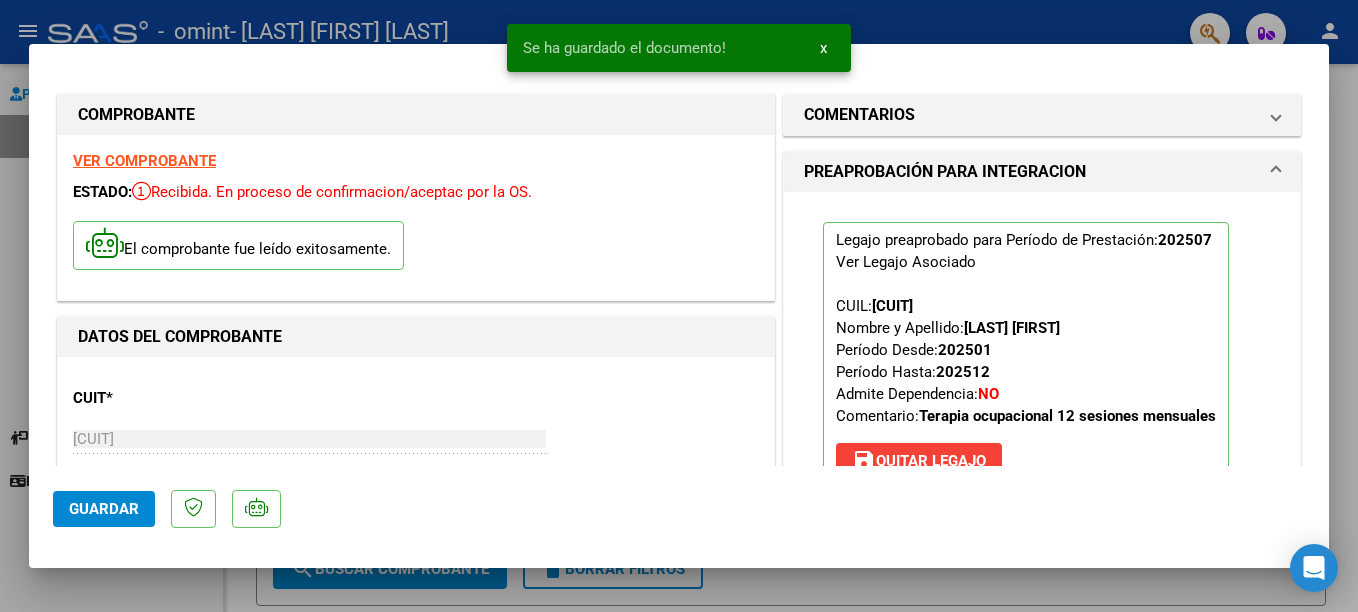 click on "Guardar" 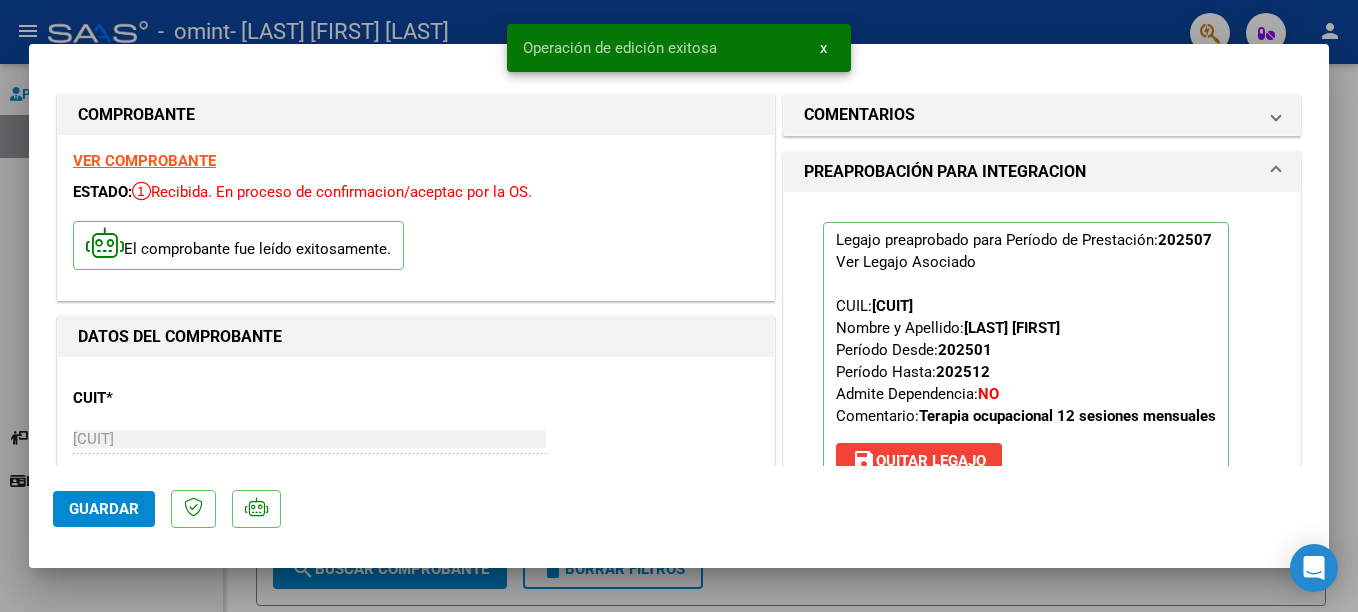 click at bounding box center [679, 306] 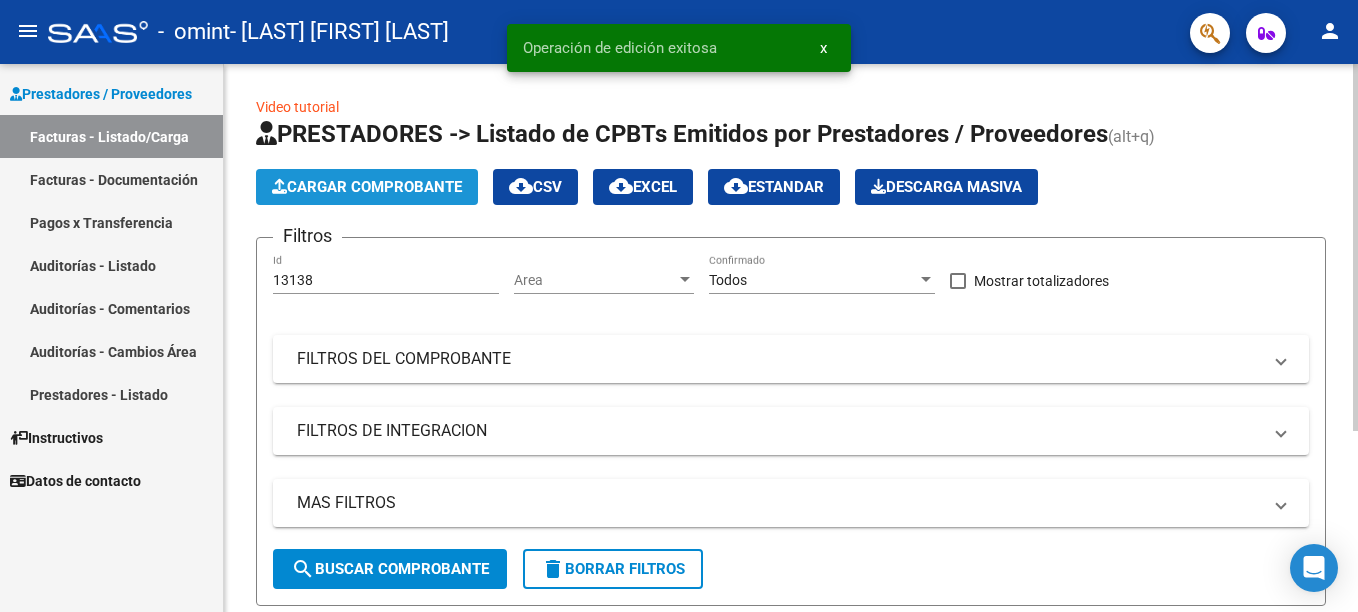 click on "Cargar Comprobante" 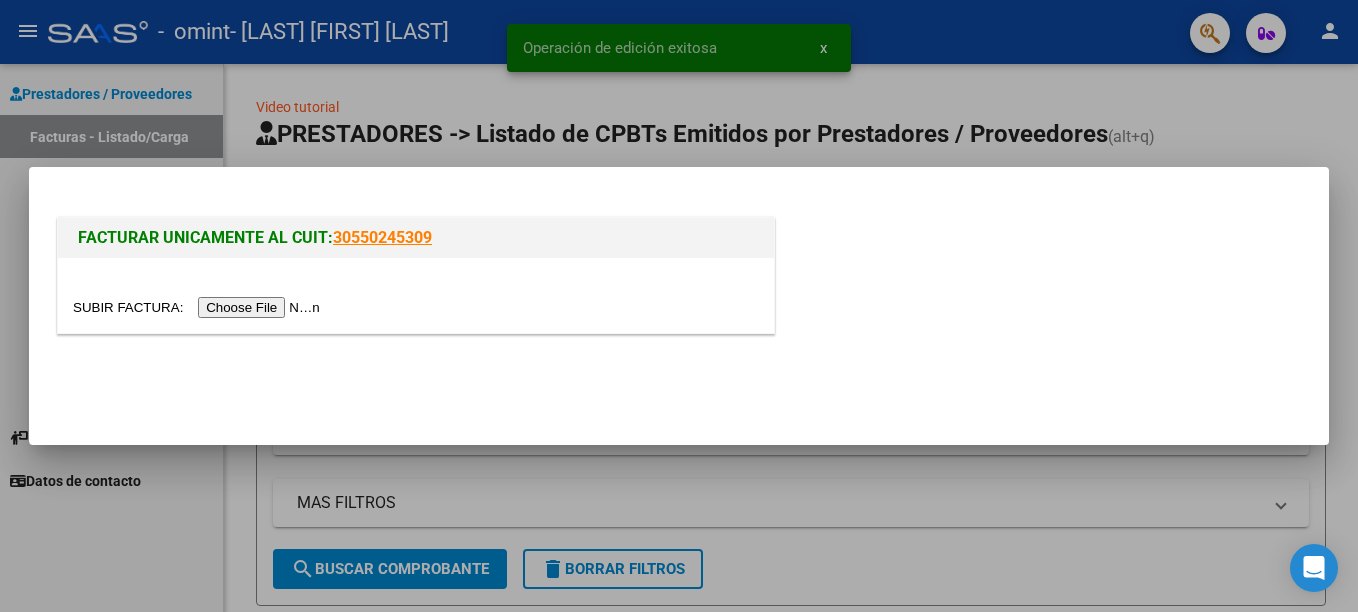 click at bounding box center [199, 307] 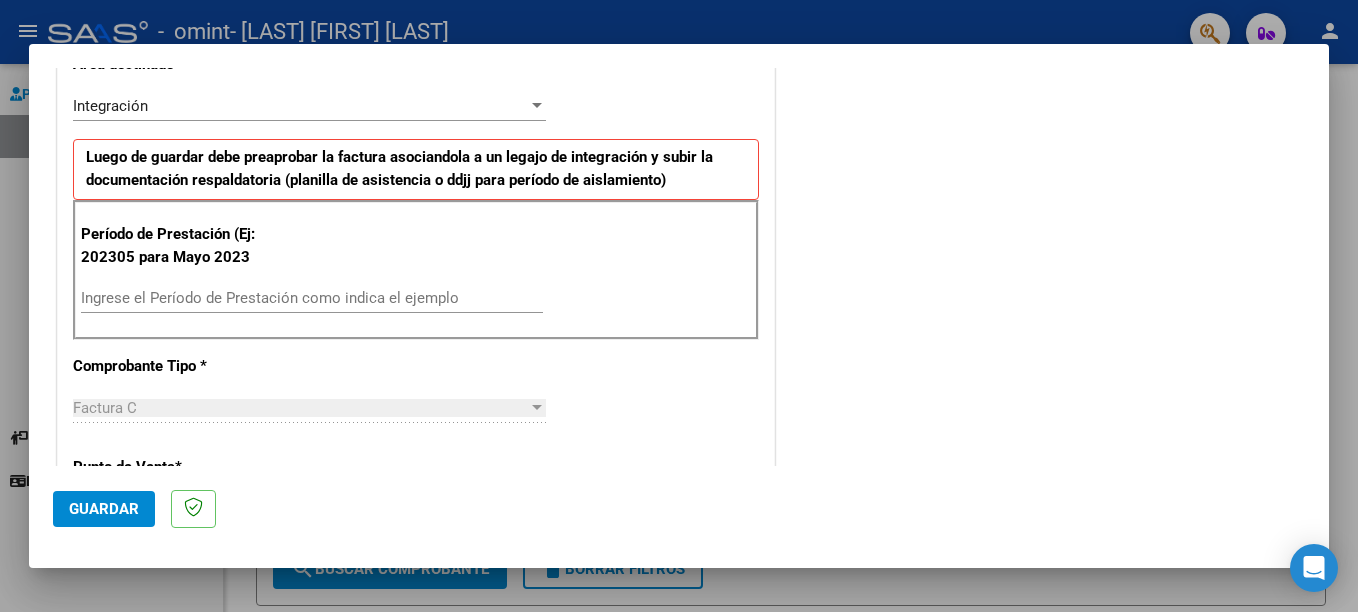 scroll, scrollTop: 396, scrollLeft: 0, axis: vertical 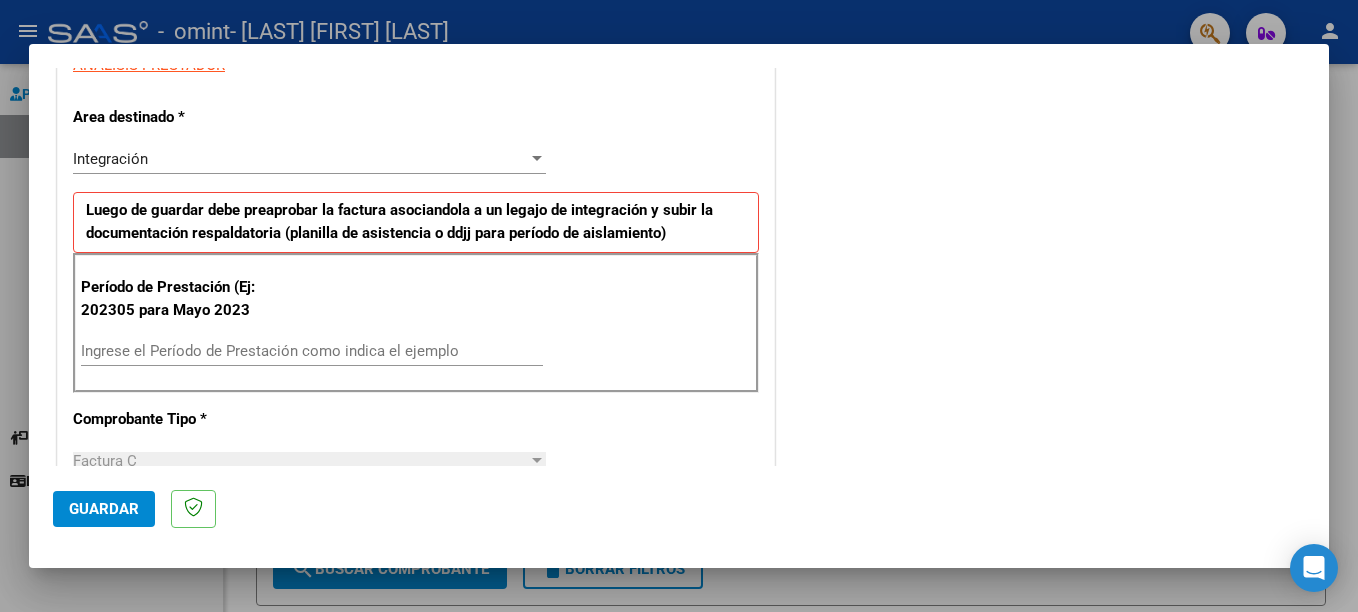 click on "Integración" at bounding box center [300, 159] 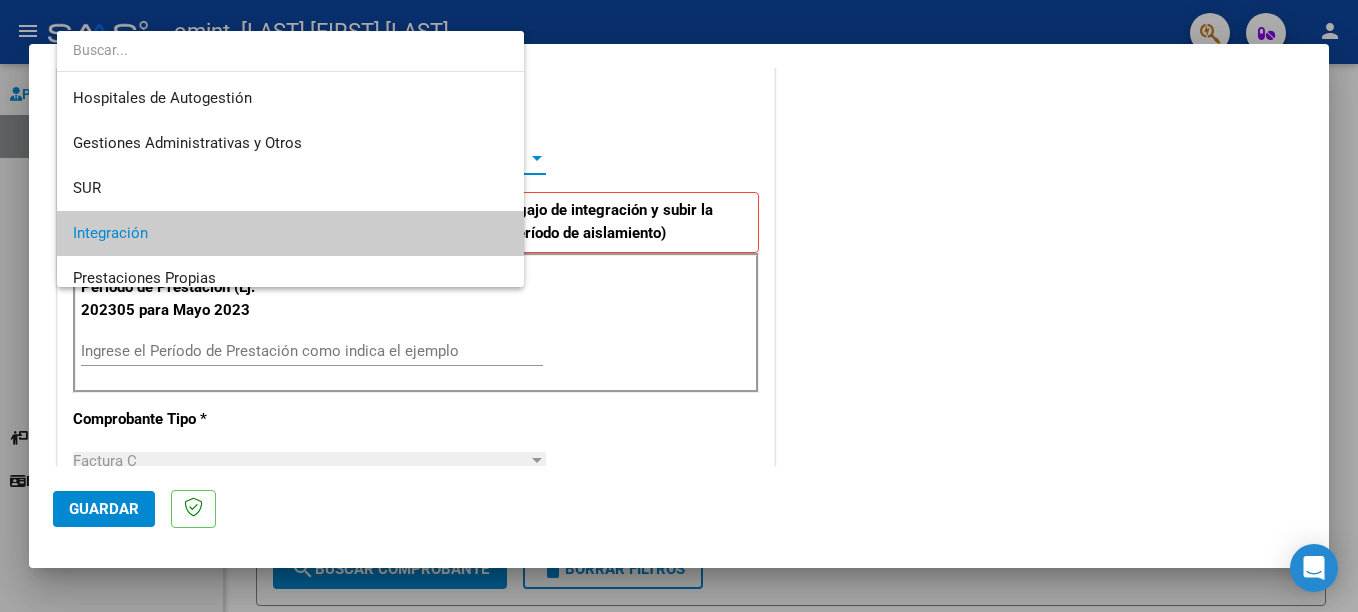 scroll, scrollTop: 75, scrollLeft: 0, axis: vertical 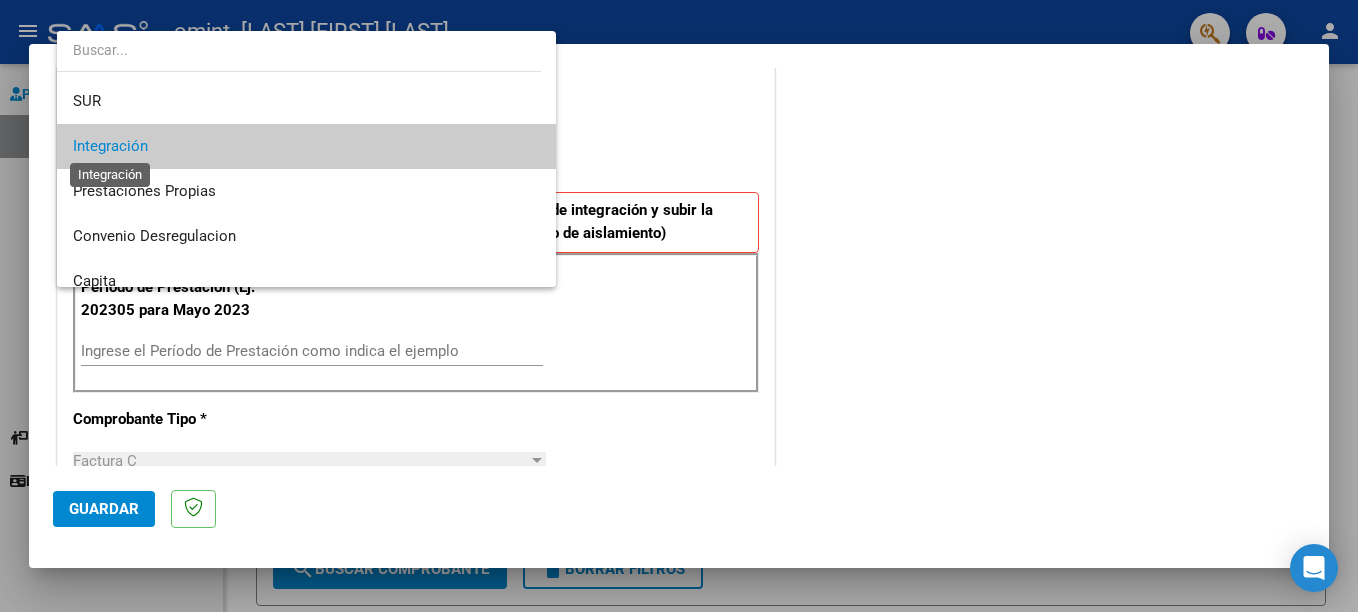 click on "Integración" at bounding box center (110, 146) 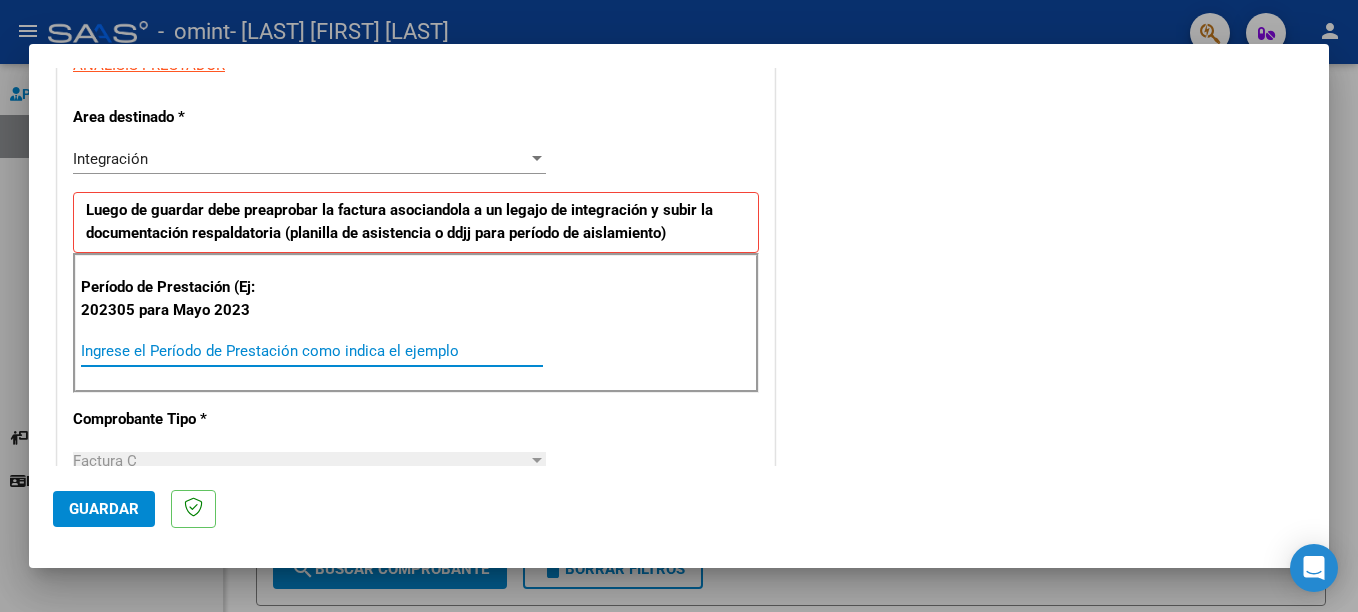 click on "Ingrese el Período de Prestación como indica el ejemplo" at bounding box center [312, 351] 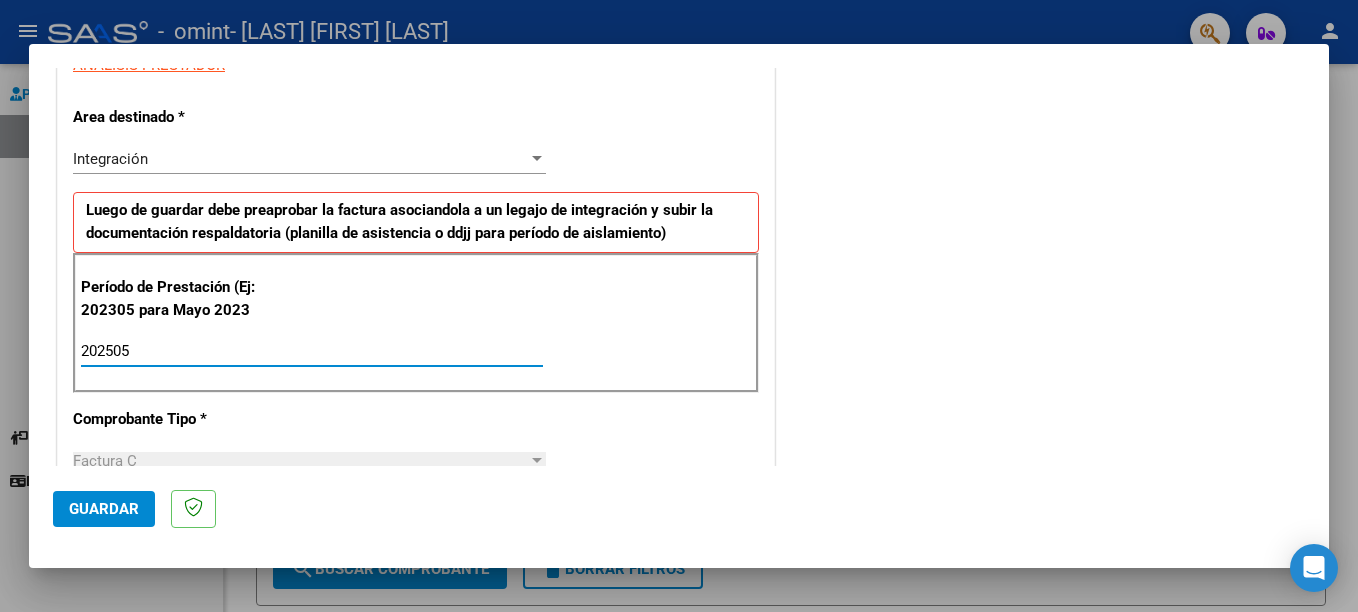 type on "202505" 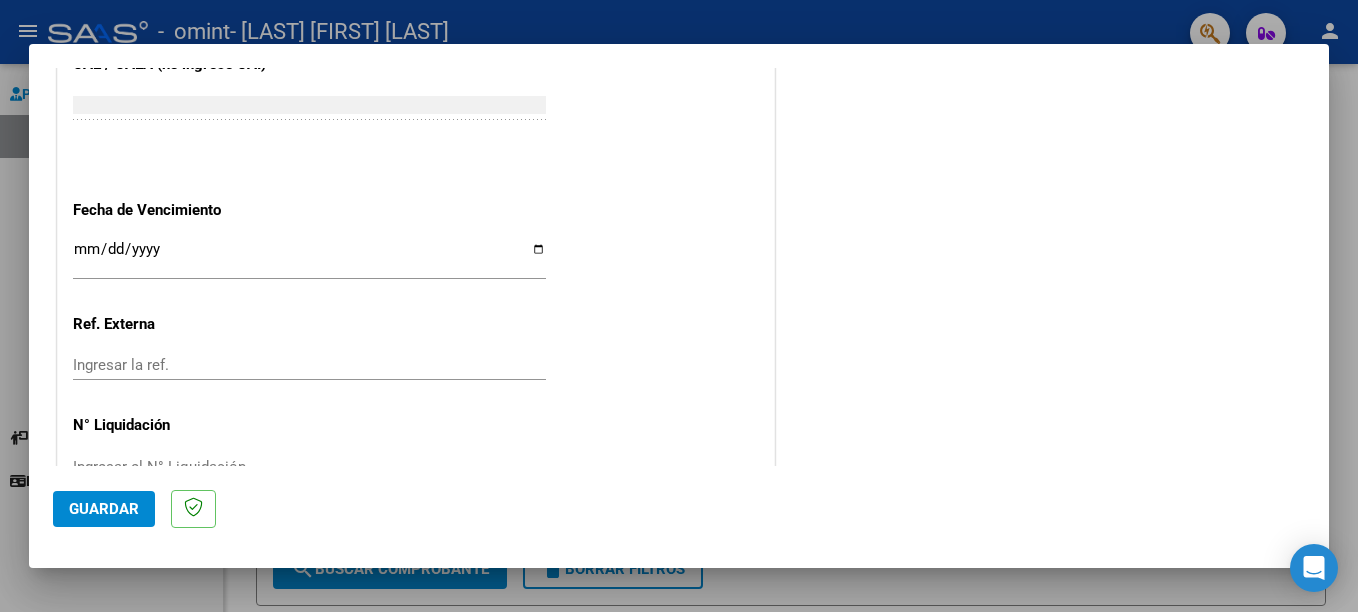 scroll, scrollTop: 1290, scrollLeft: 0, axis: vertical 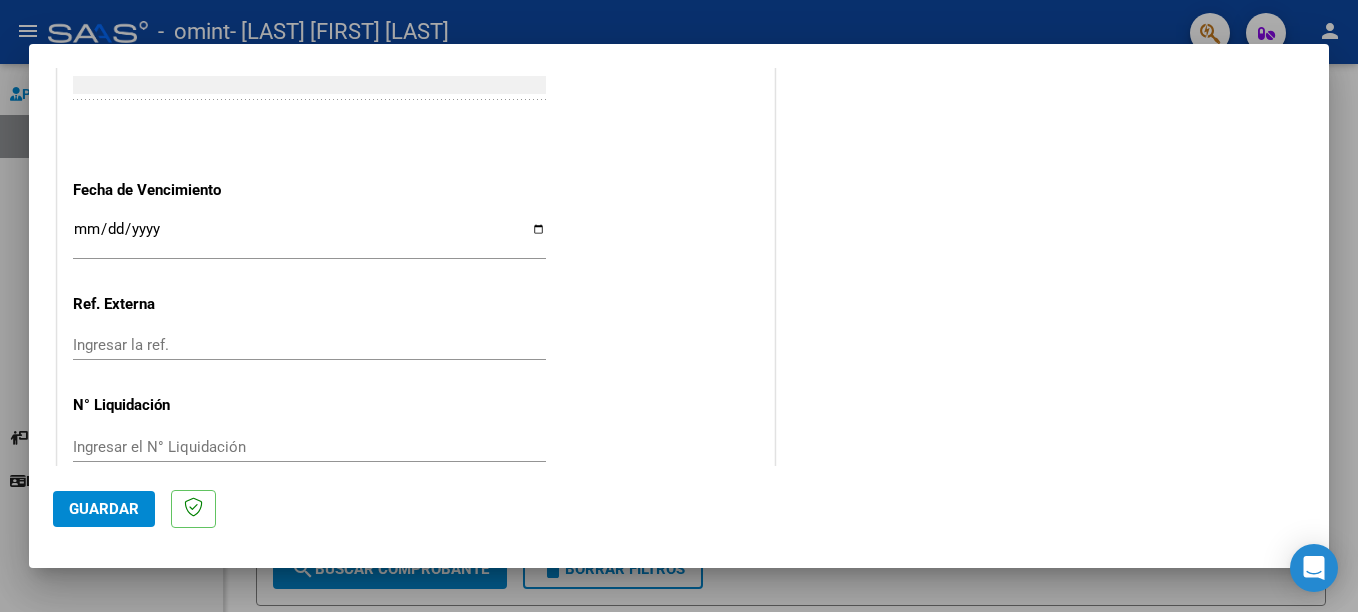 click on "Ingresar la fecha" at bounding box center (309, 237) 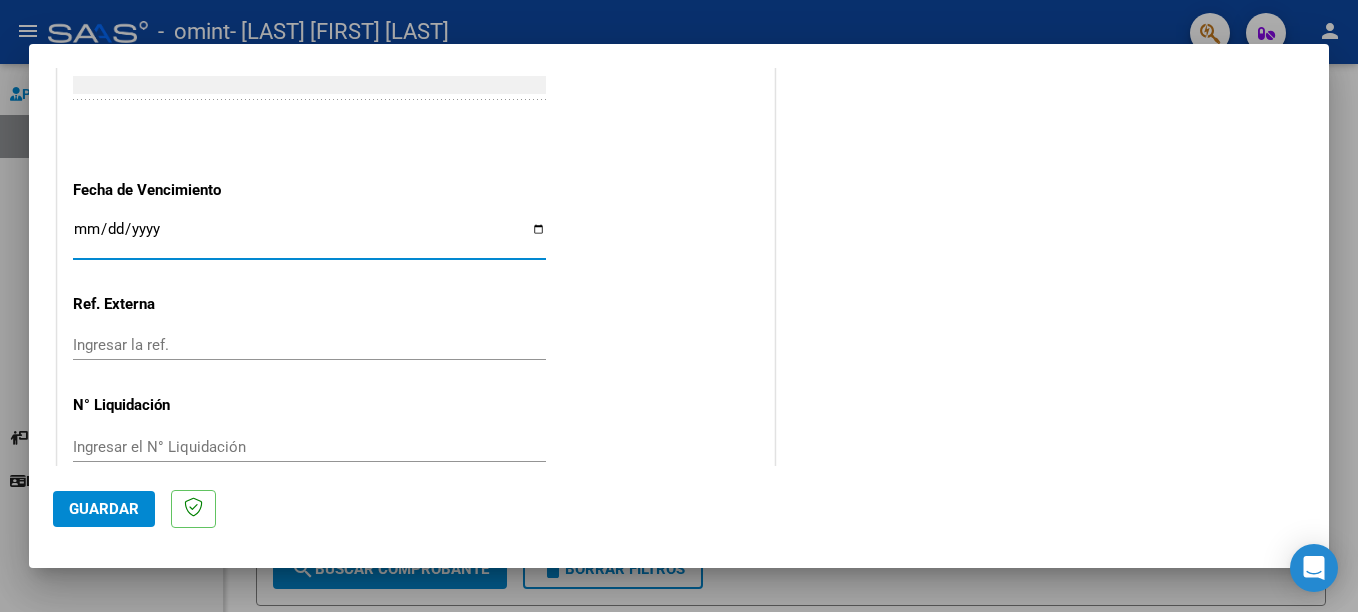 type on "2025-08-17" 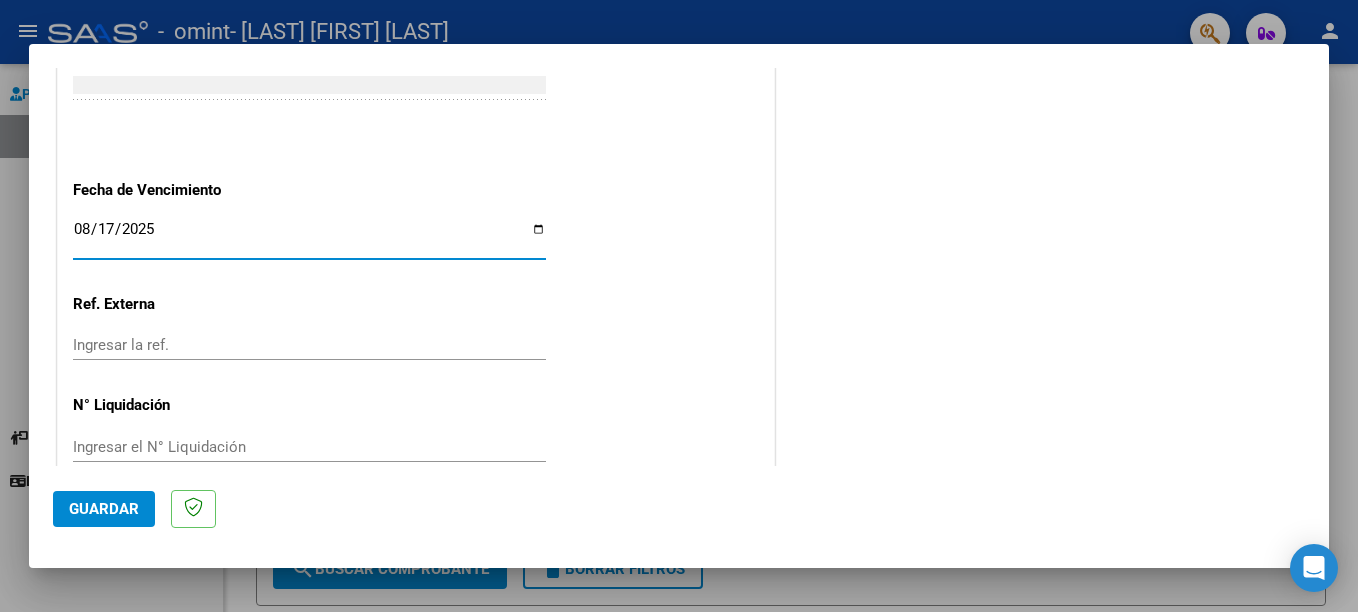 click on "Guardar" 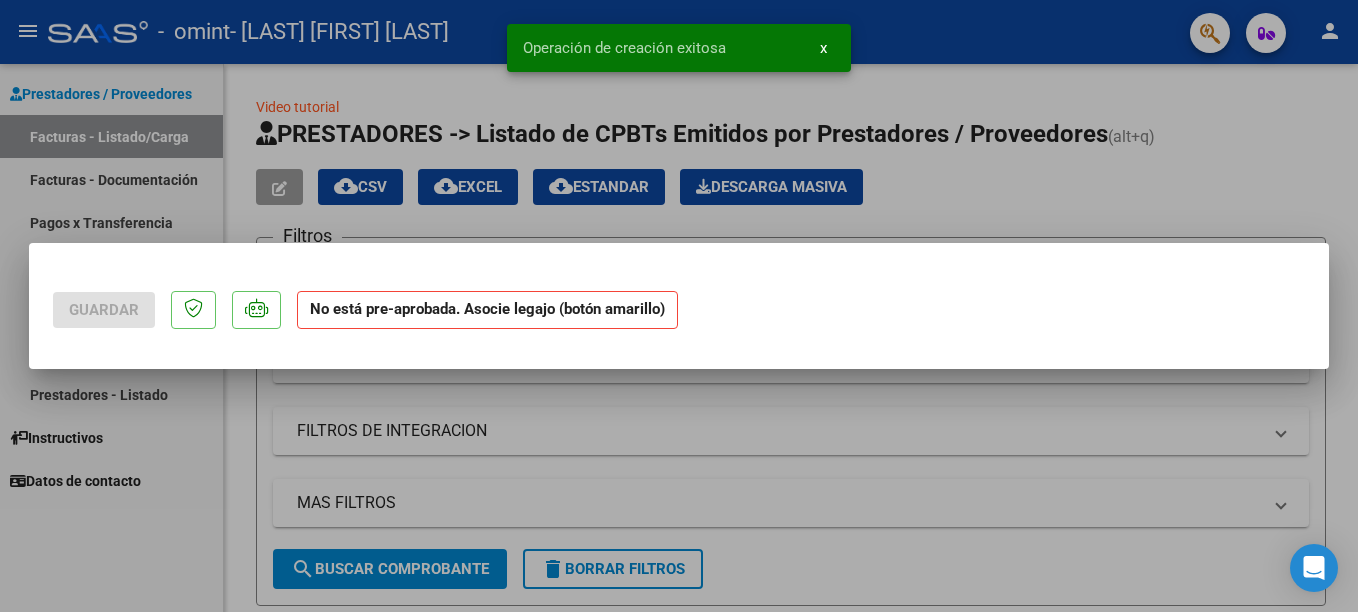 scroll, scrollTop: 0, scrollLeft: 0, axis: both 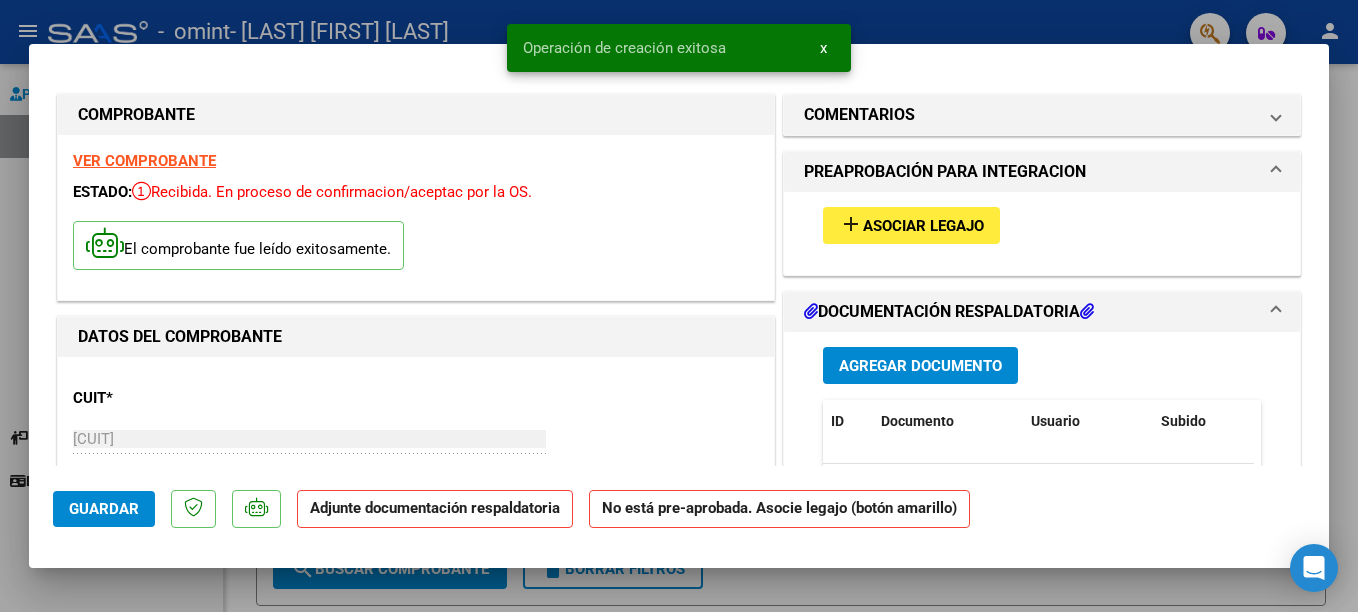 click on "Asociar Legajo" at bounding box center [923, 226] 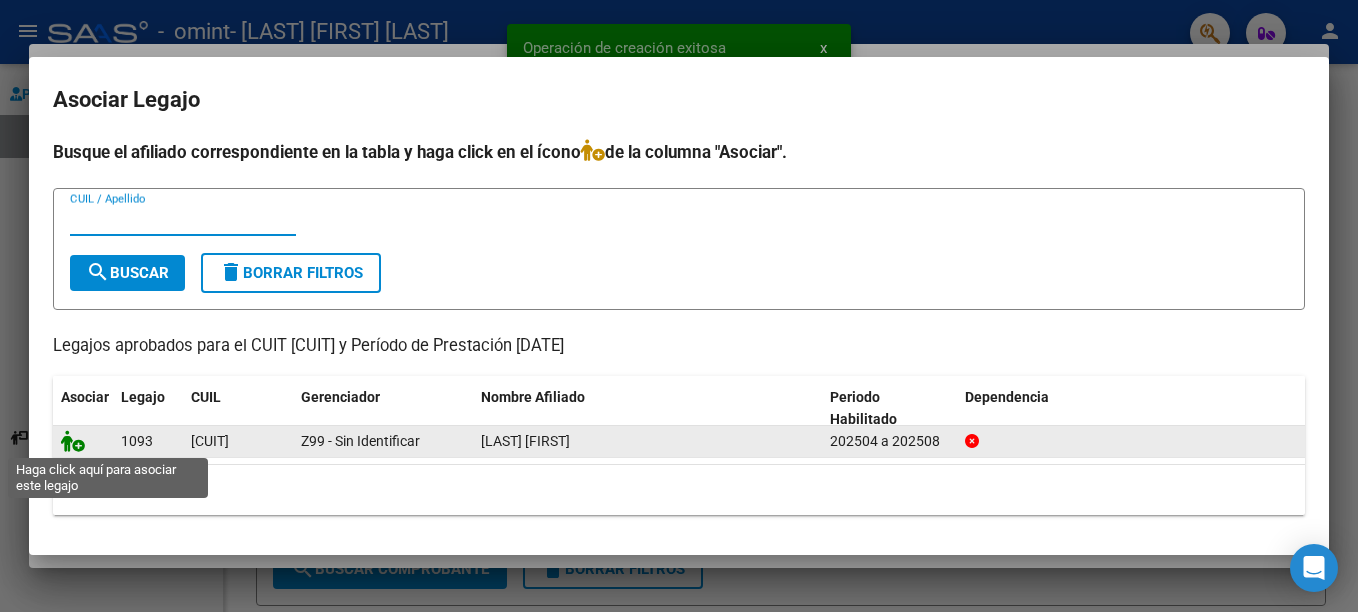 click 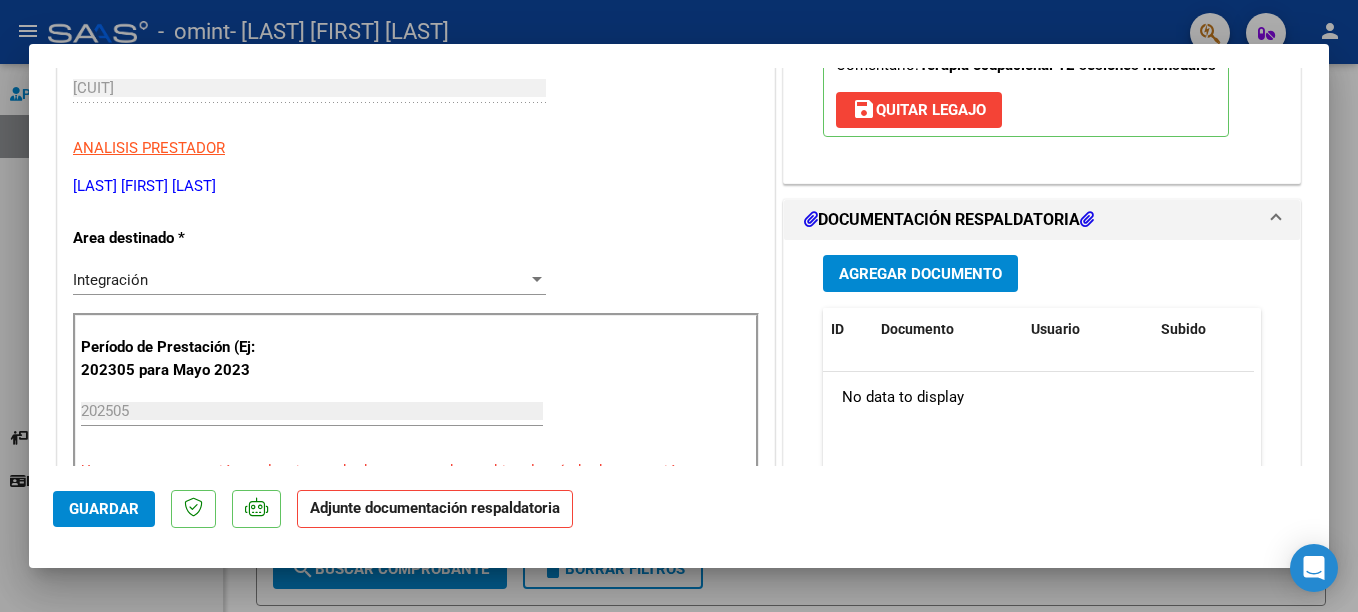 scroll, scrollTop: 371, scrollLeft: 0, axis: vertical 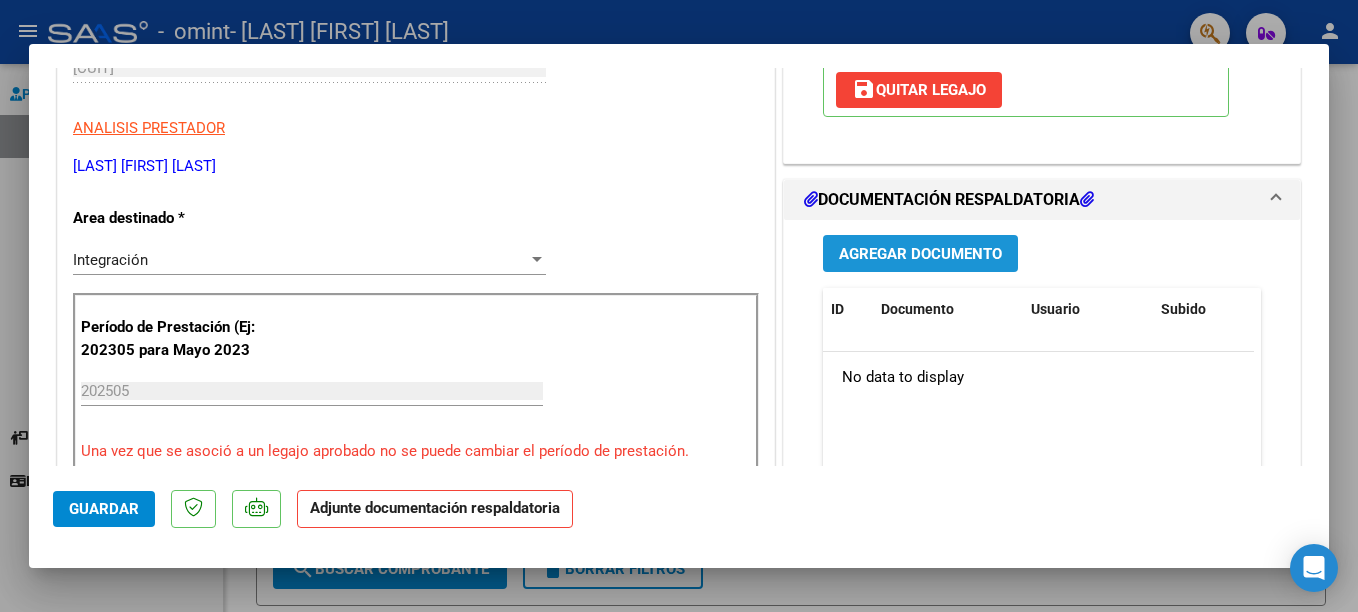 click on "Agregar Documento" at bounding box center [920, 254] 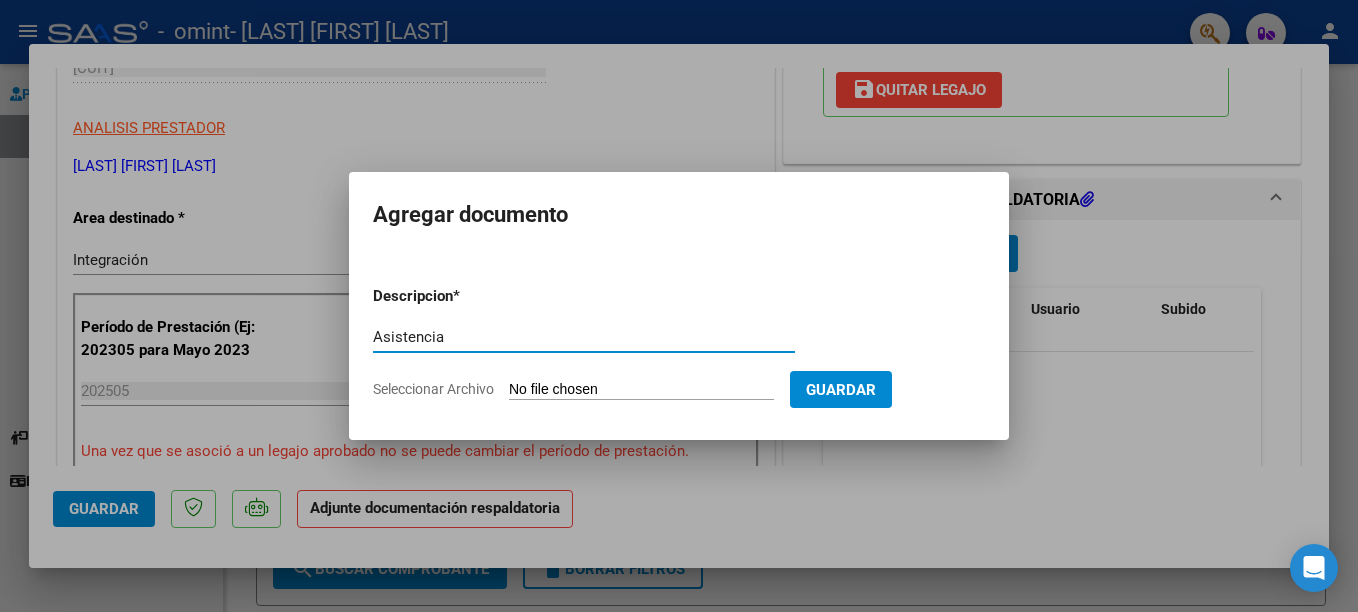 type on "Asistencia" 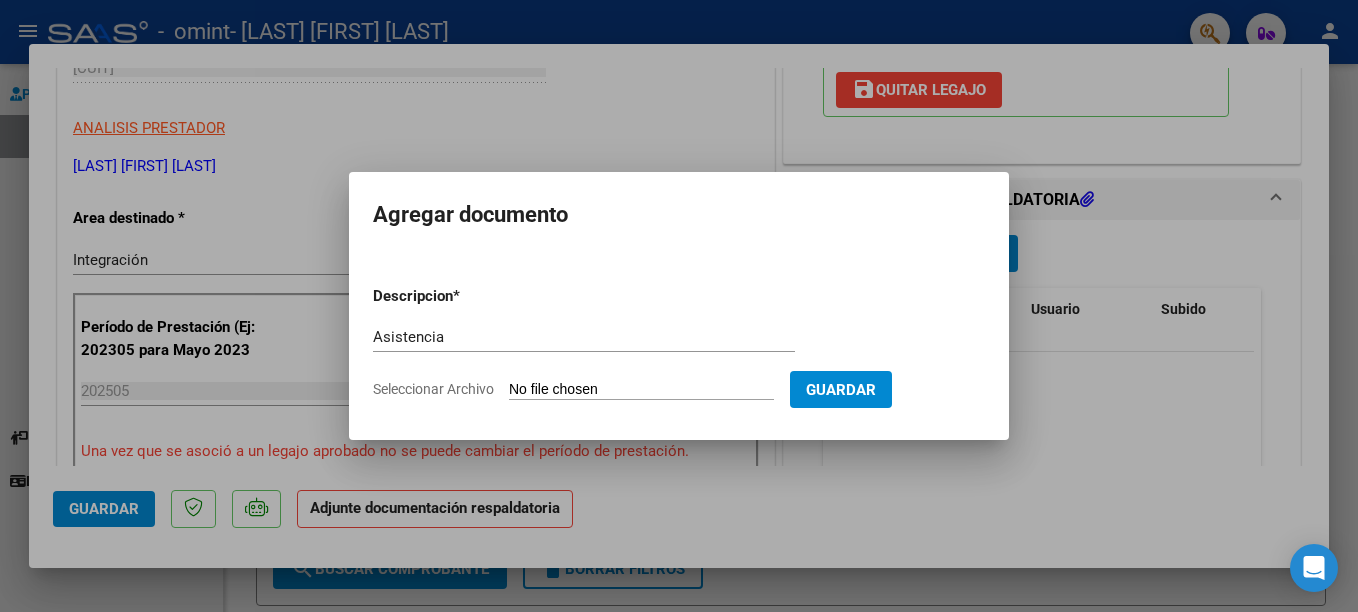 type on "C:\fakepath\[NAME].pdf" 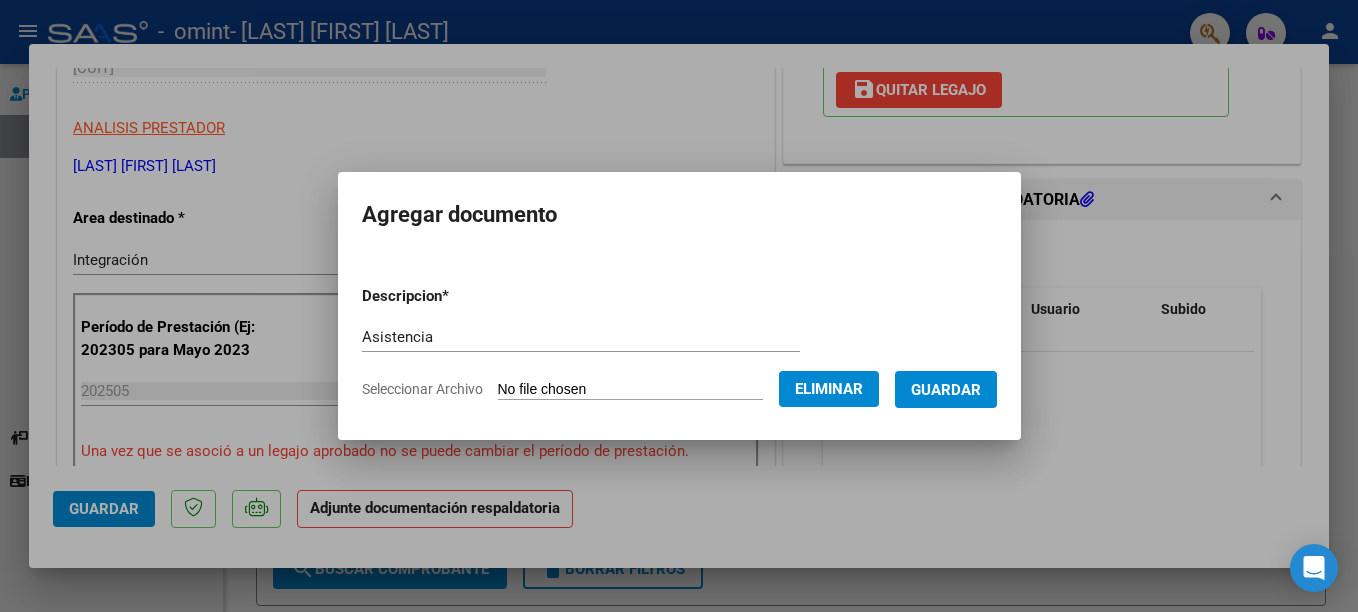 click on "Guardar" at bounding box center (946, 390) 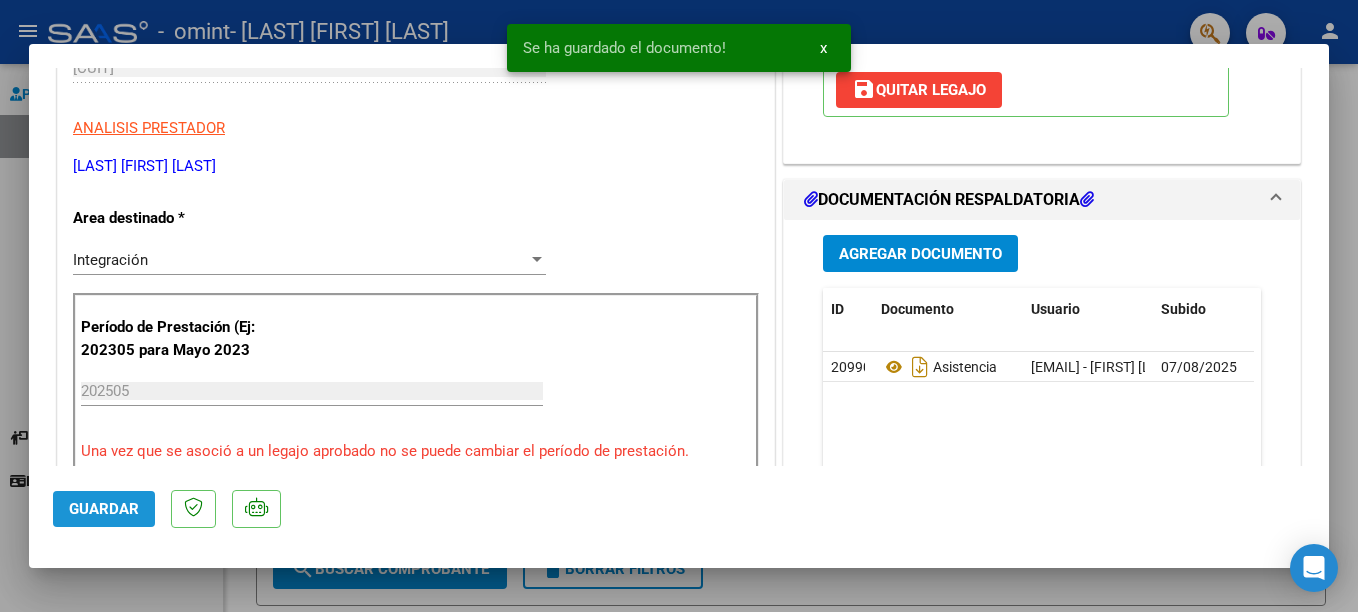 click on "Guardar" 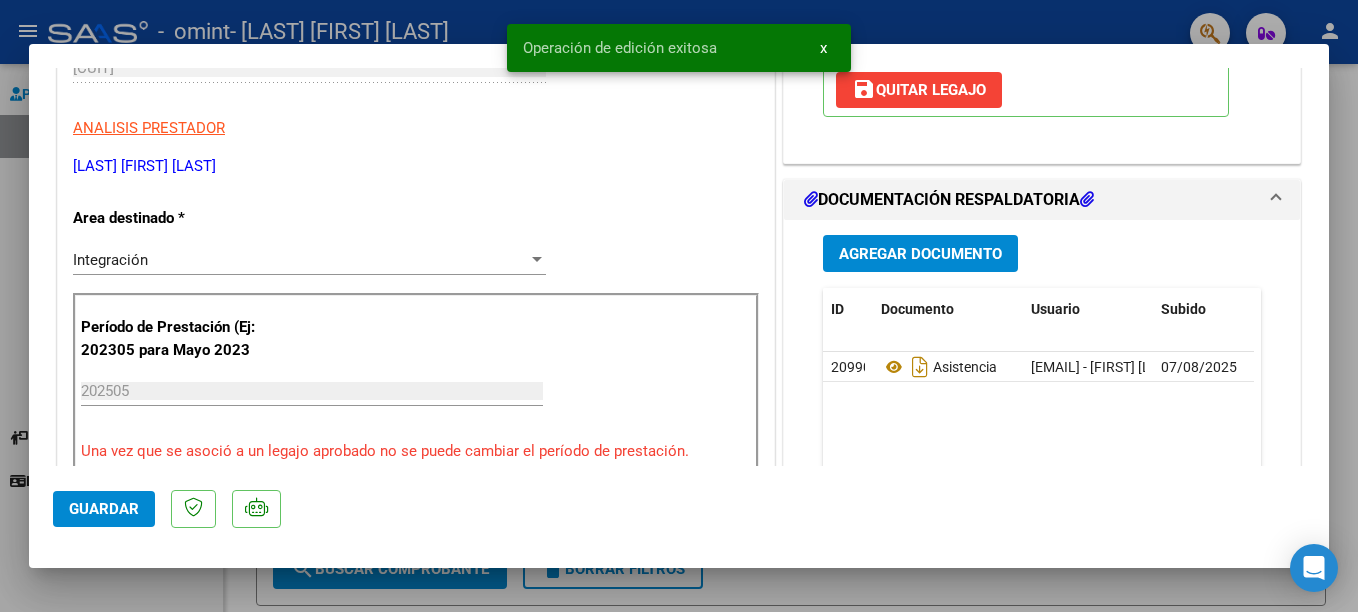 click at bounding box center [679, 306] 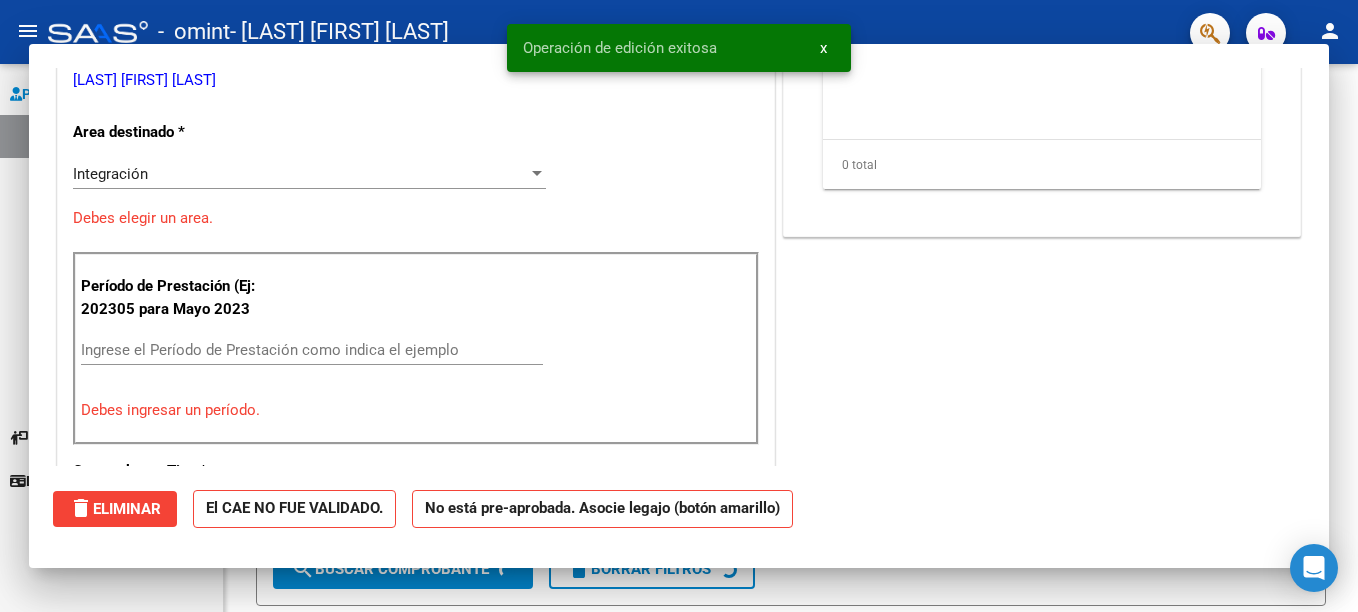 scroll, scrollTop: 0, scrollLeft: 0, axis: both 